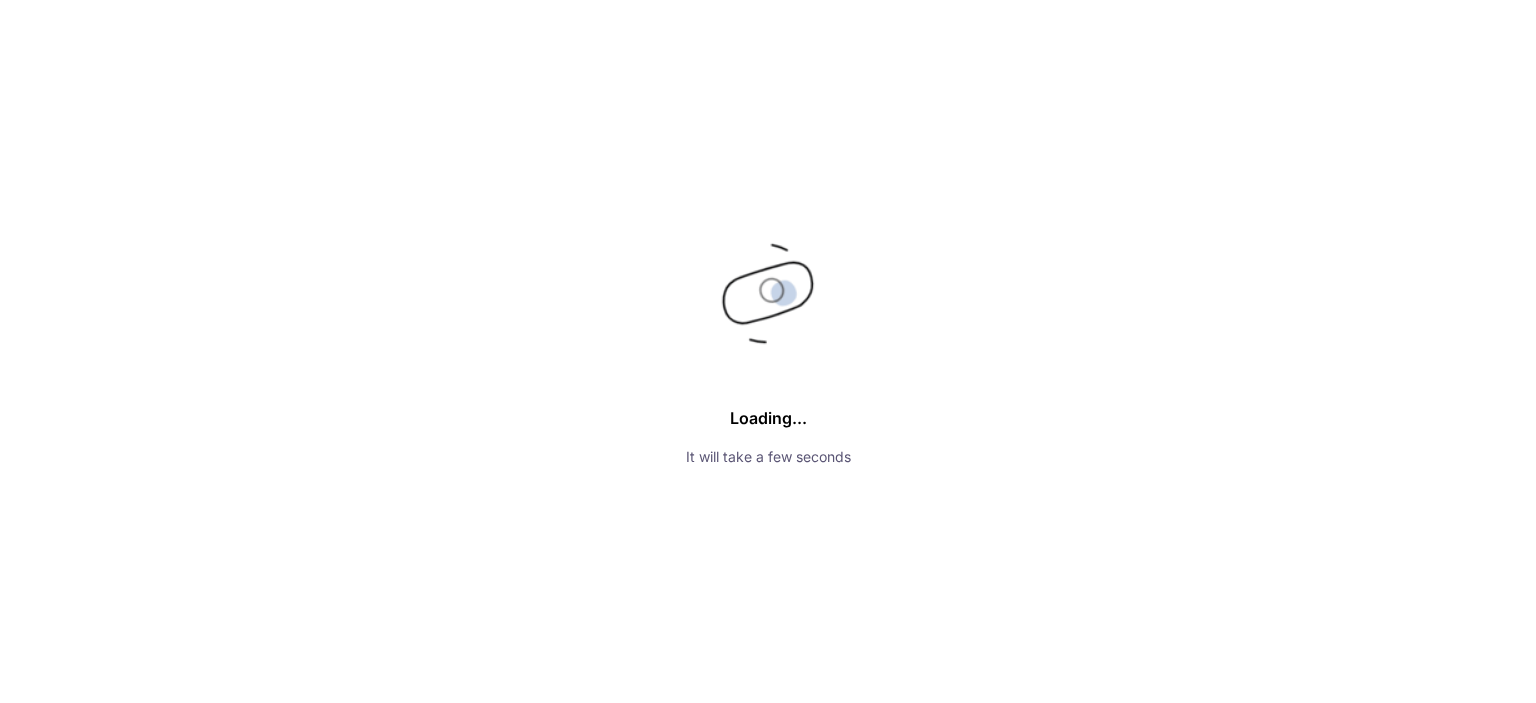 scroll, scrollTop: 0, scrollLeft: 0, axis: both 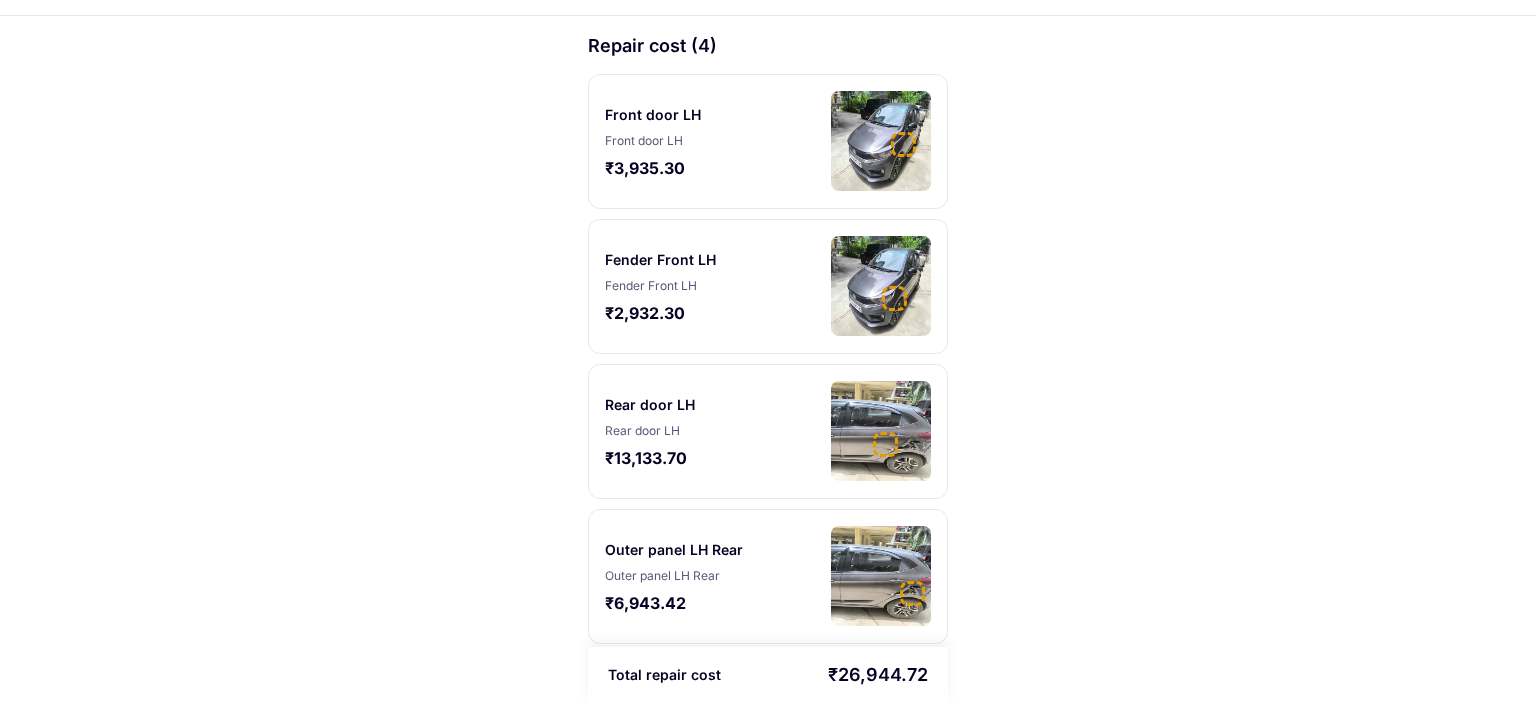 click at bounding box center [881, 576] 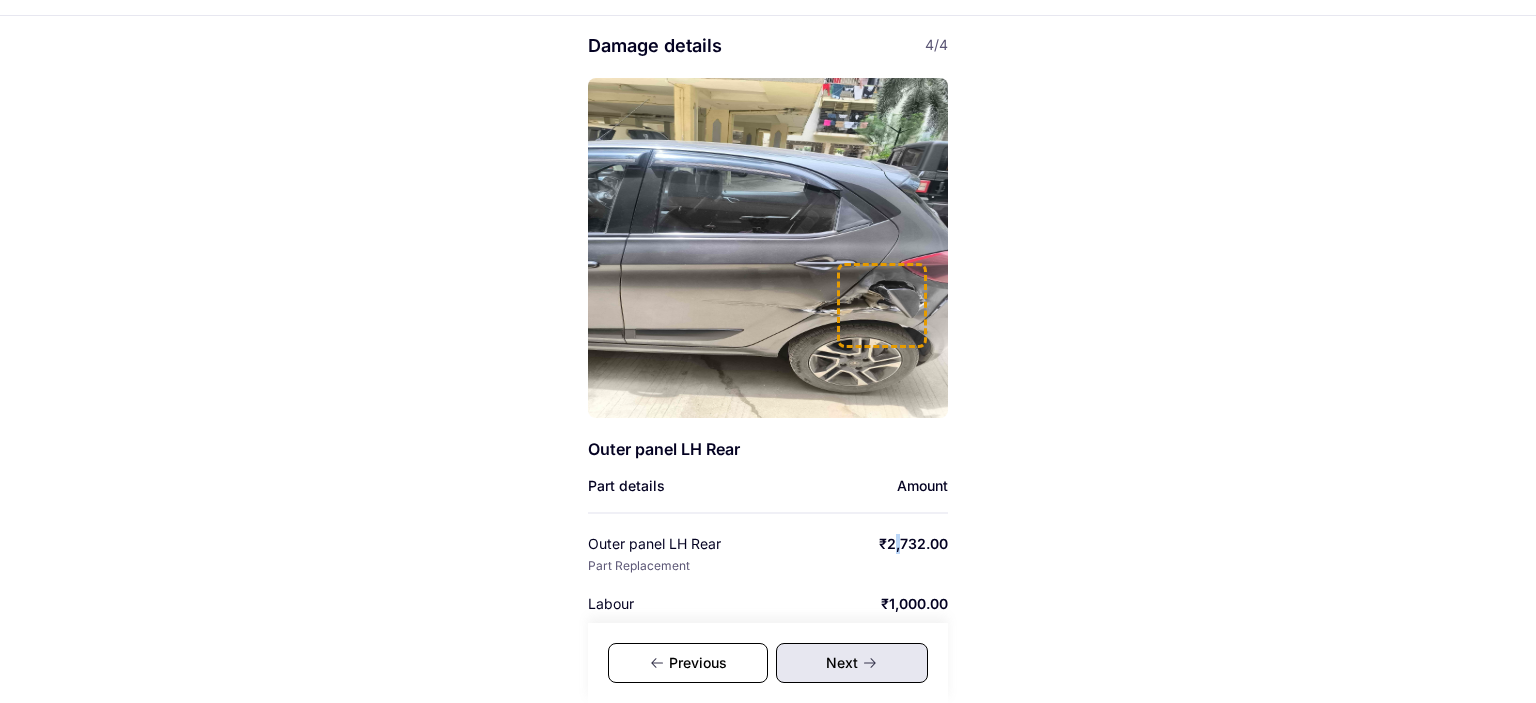 click on "Outer panel LH Rear Part Replacement ₹2,732.00" at bounding box center (768, 554) 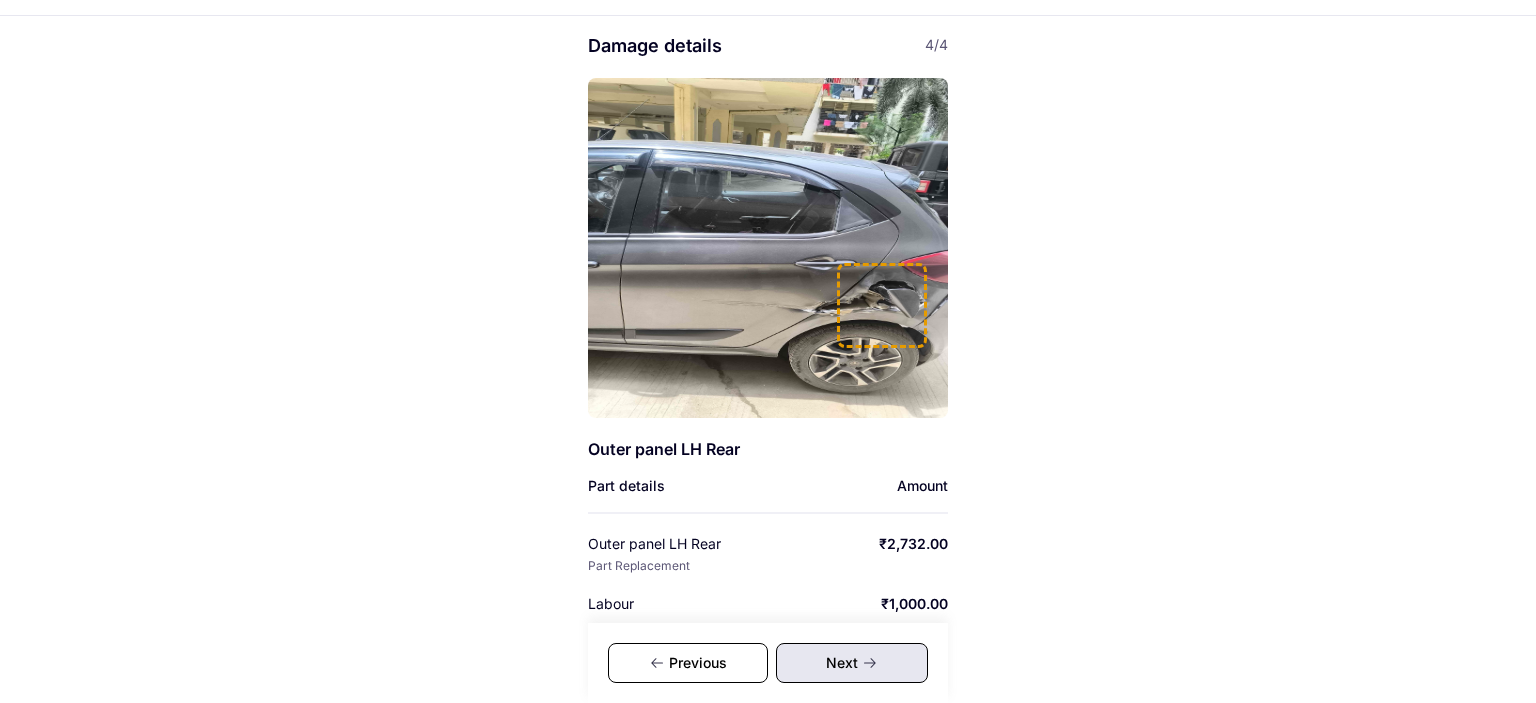click on "Previous" at bounding box center (688, 663) 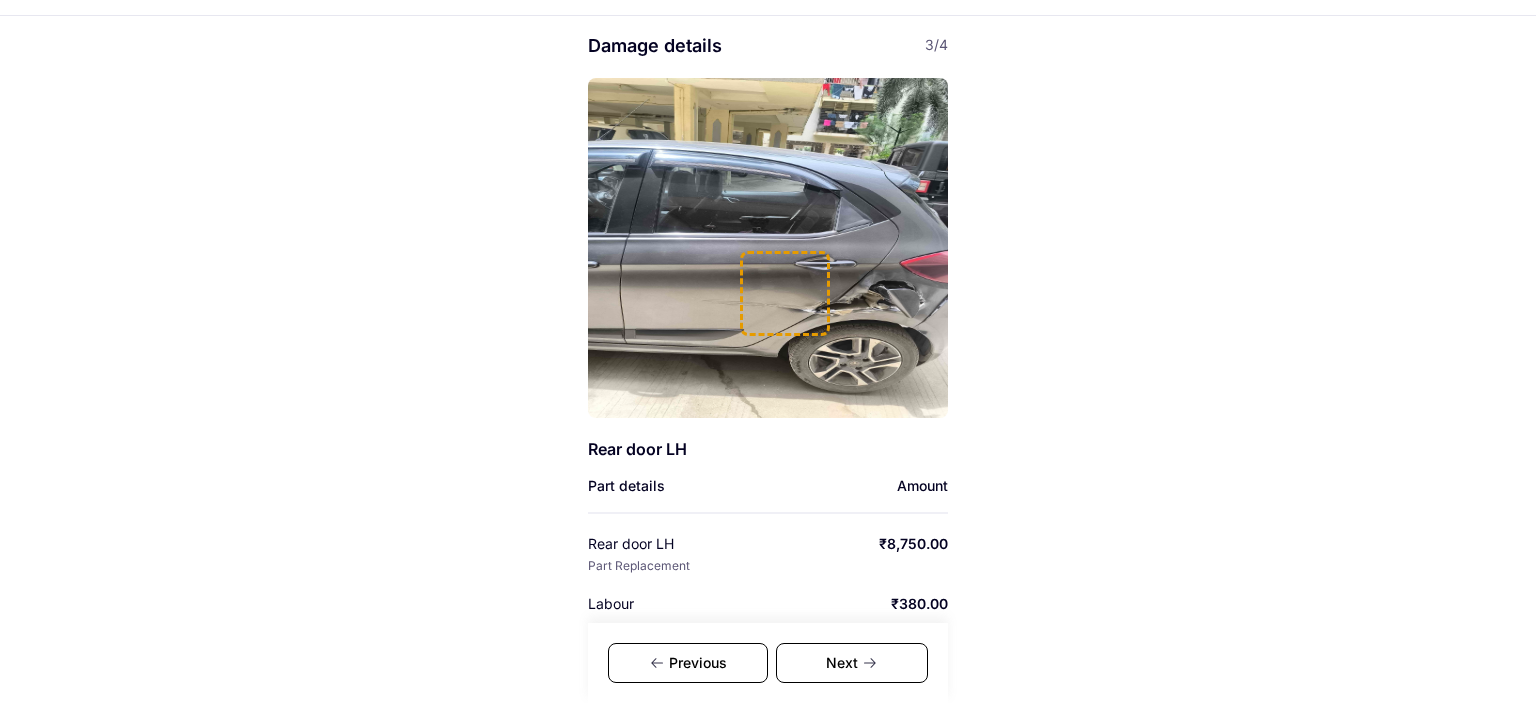 click on "Previous" at bounding box center (688, 663) 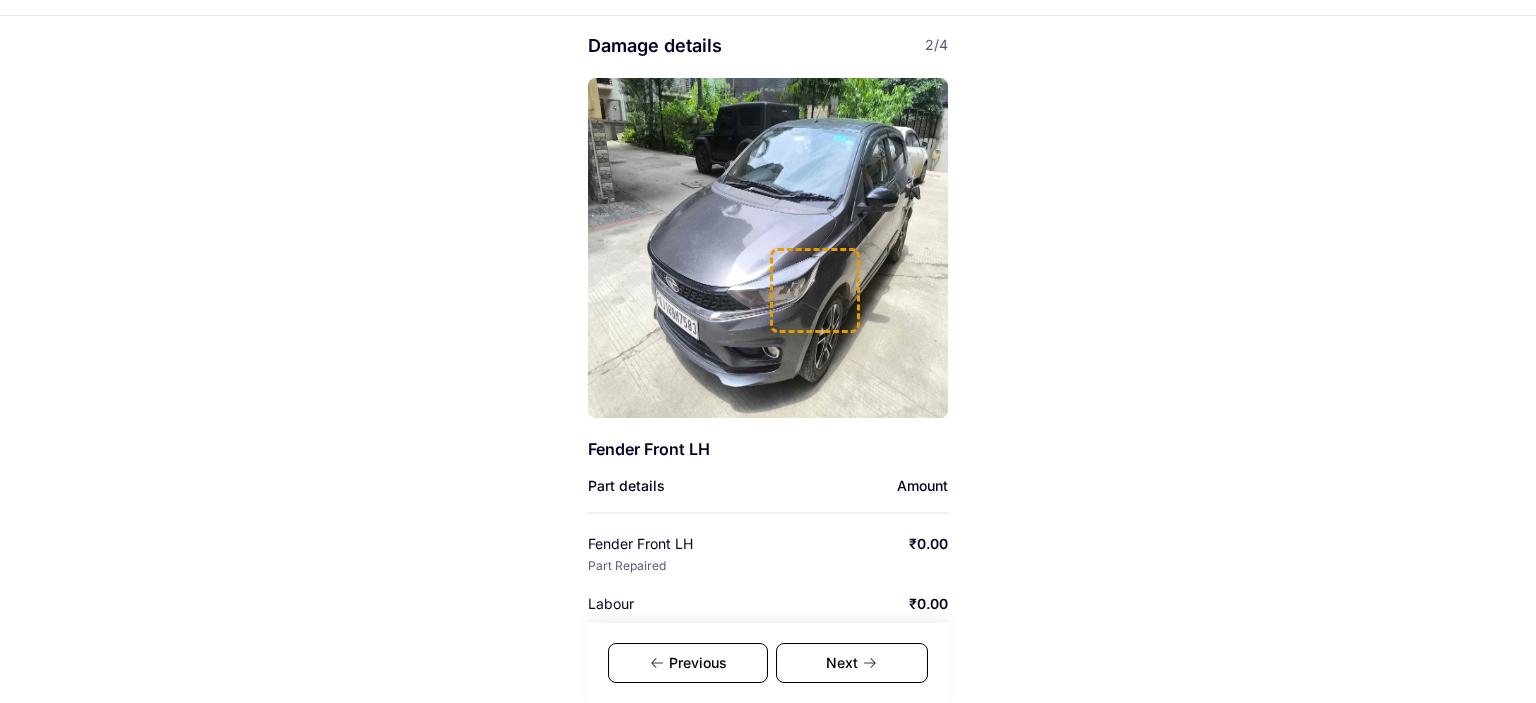 click on "Previous" at bounding box center [688, 663] 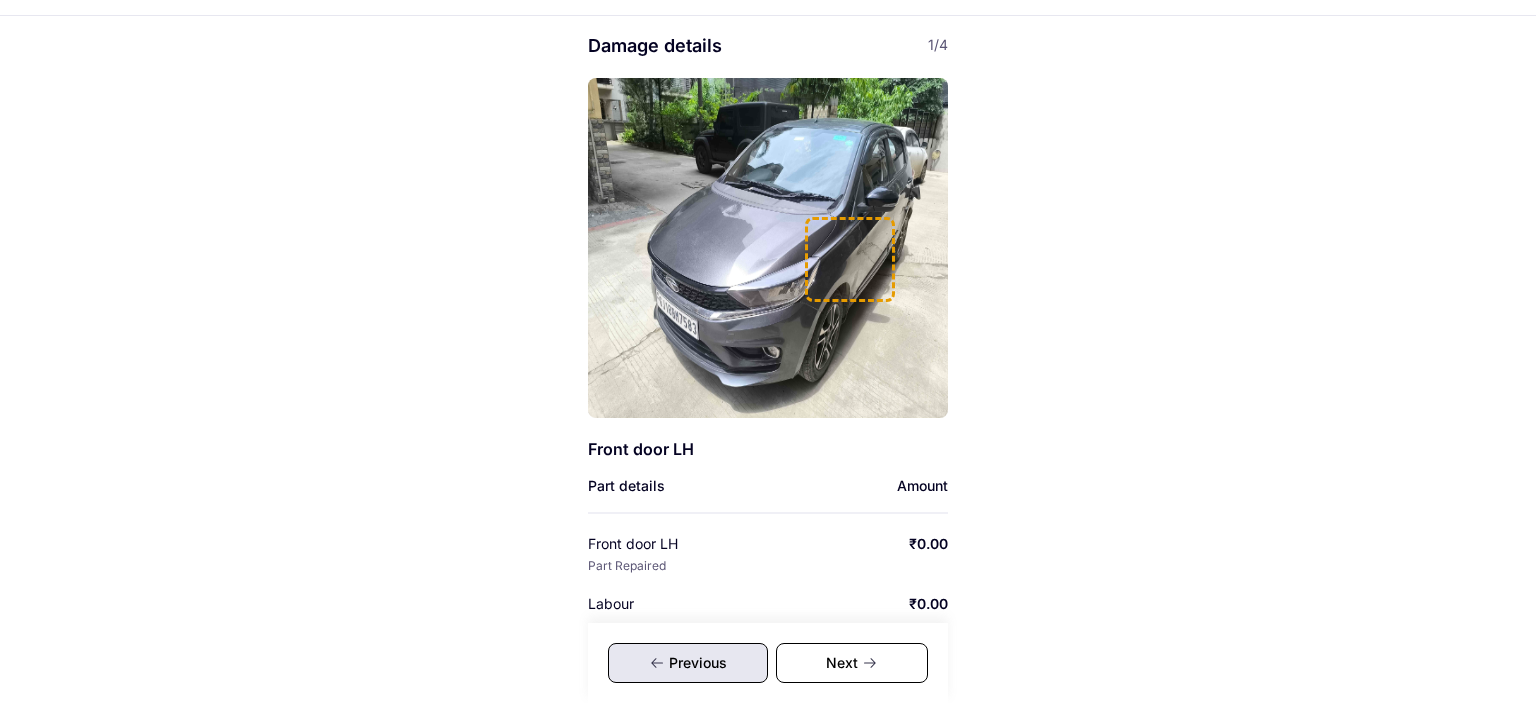 click on "Previous" at bounding box center (688, 663) 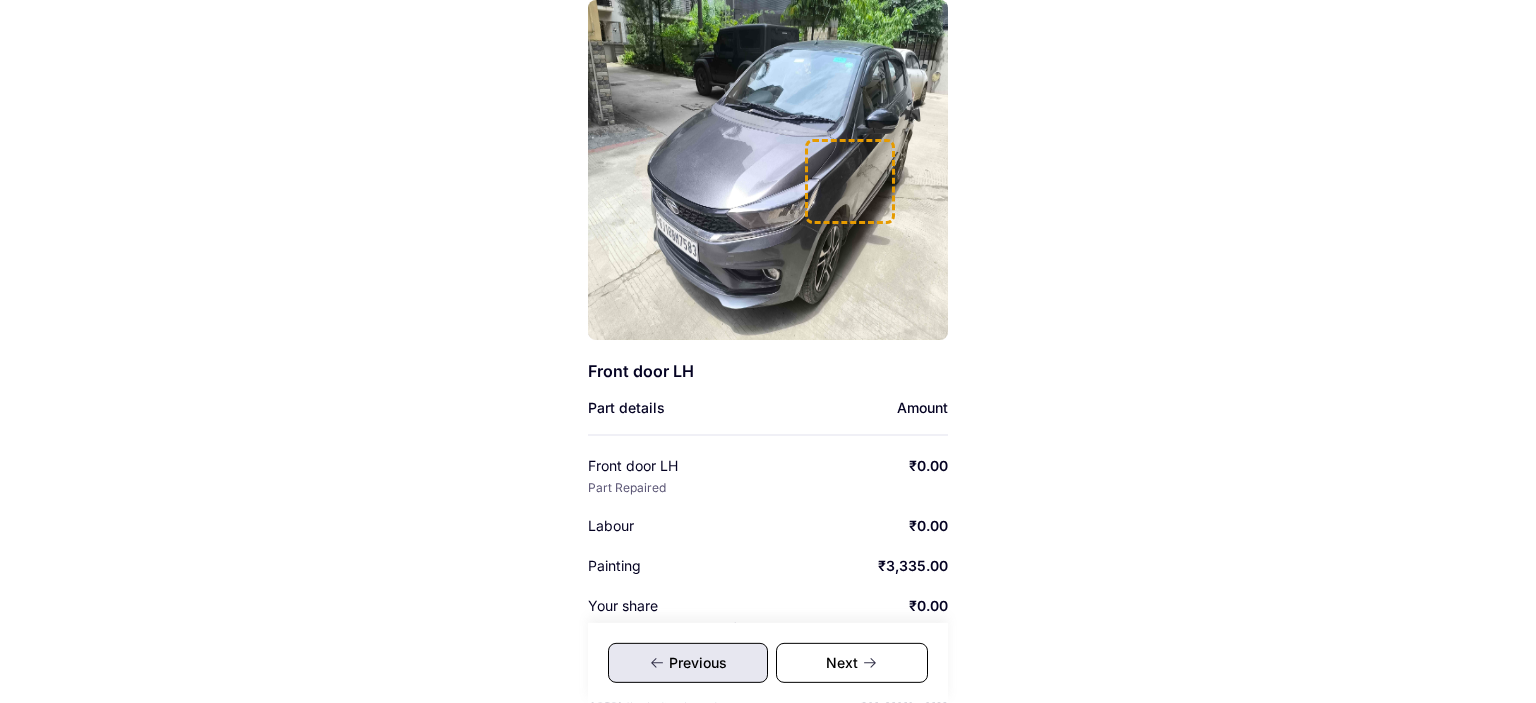 scroll, scrollTop: 252, scrollLeft: 0, axis: vertical 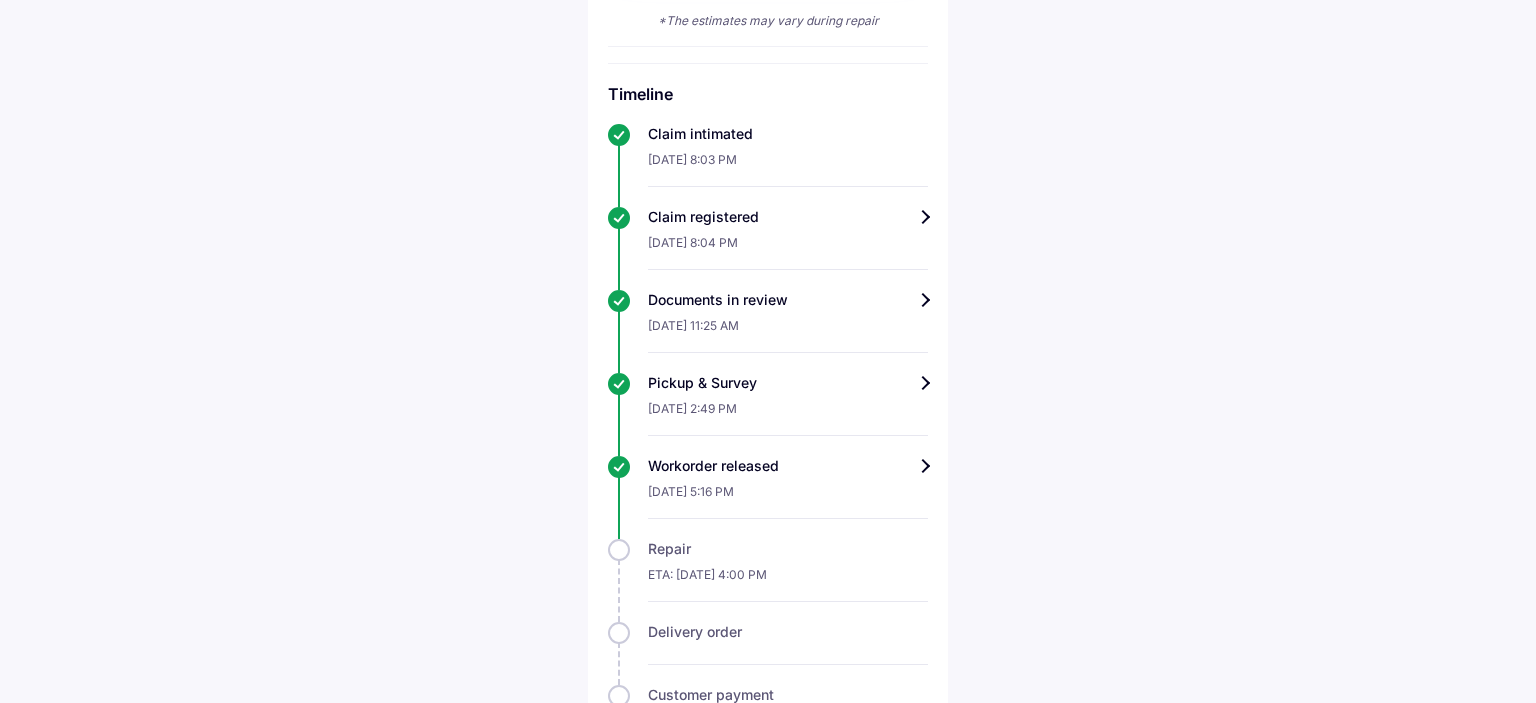 click on "[DATE] 5:16 PM" at bounding box center [788, 497] 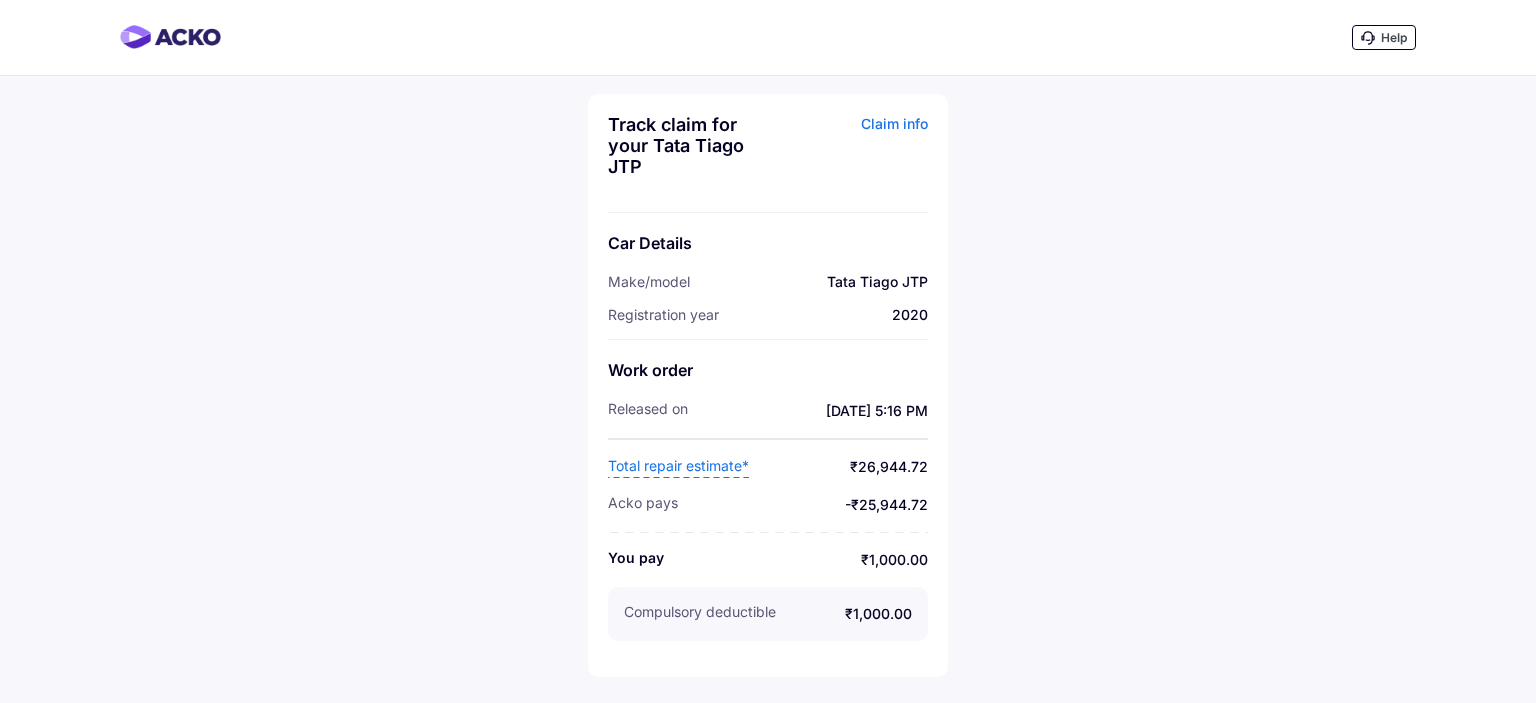scroll, scrollTop: 0, scrollLeft: 0, axis: both 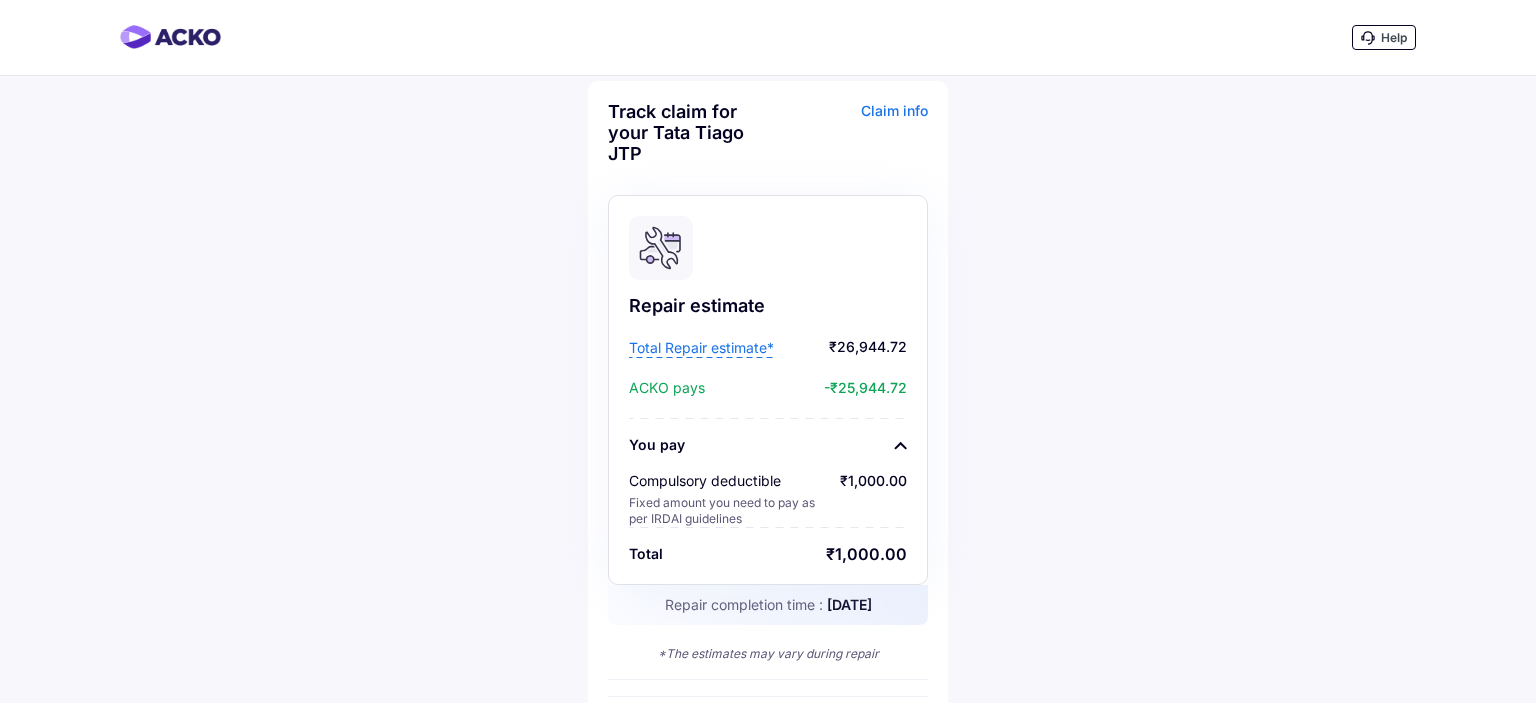 click at bounding box center (170, 37) 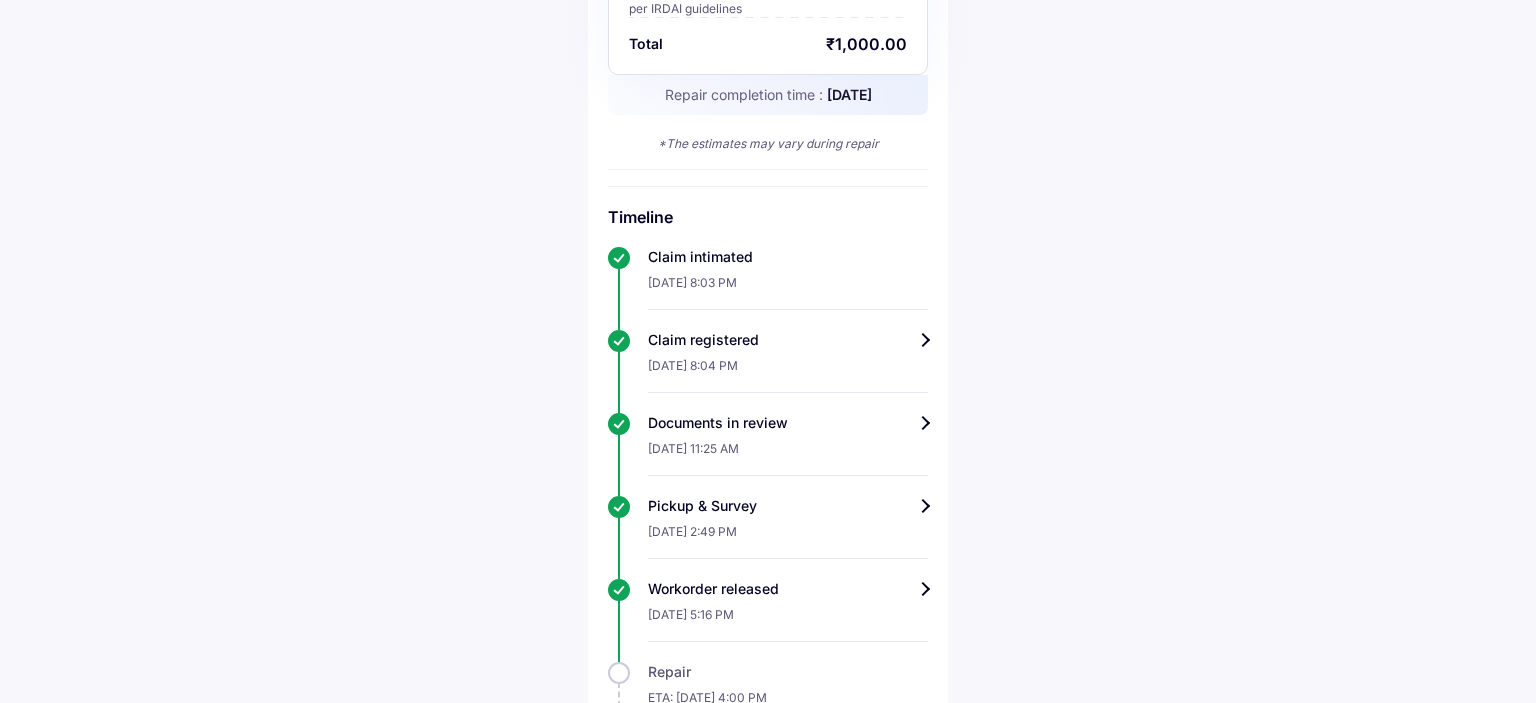 scroll, scrollTop: 739, scrollLeft: 0, axis: vertical 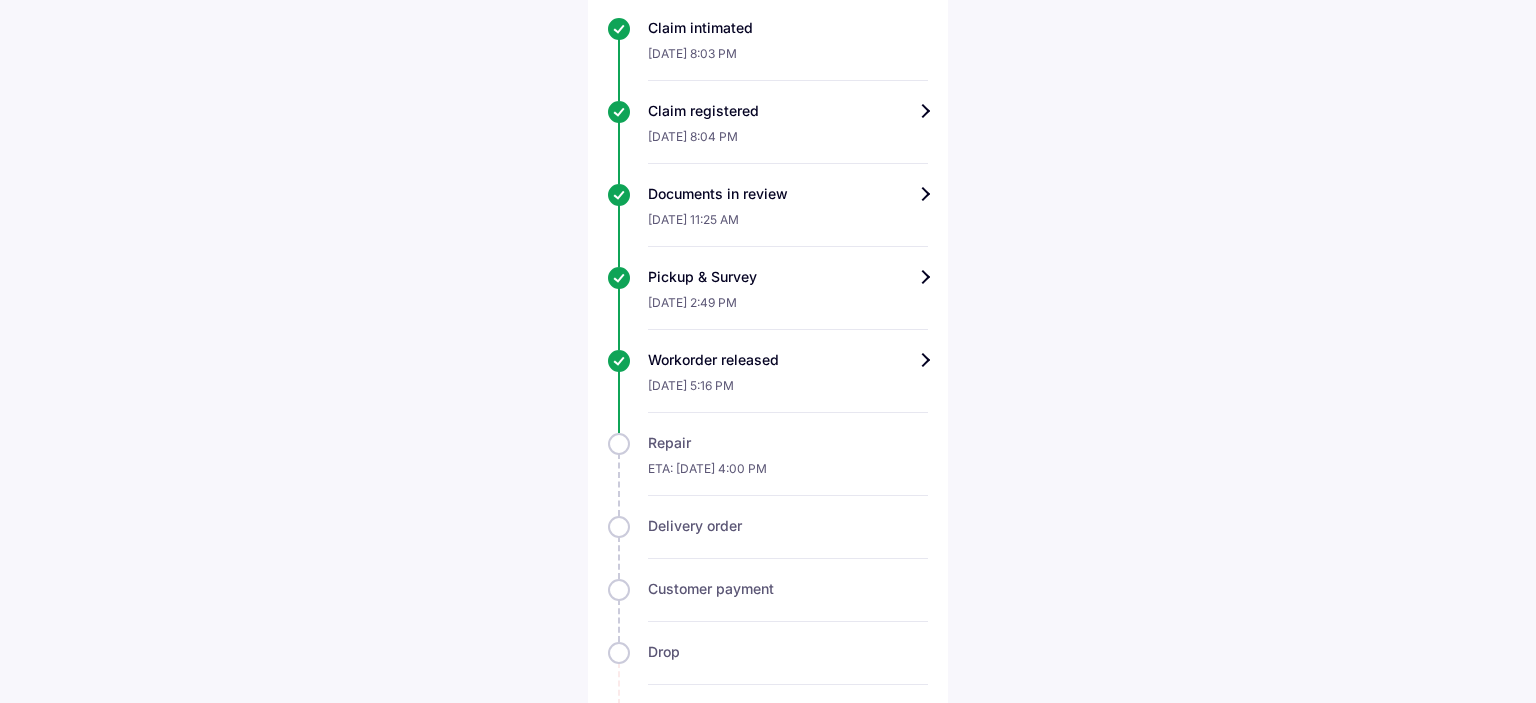 click on "Timeline Claim intimated [DATE] 8:03 PM Claim registered [DATE] 8:04 PM Documents in review [DATE] 11:25 AM Pickup & Survey [DATE] 2:49 PM Workorder released [DATE] 5:16 PM Repair ETA: [DATE] 4:00 PM Delivery order Customer payment Drop Claim closed" at bounding box center (768, 363) 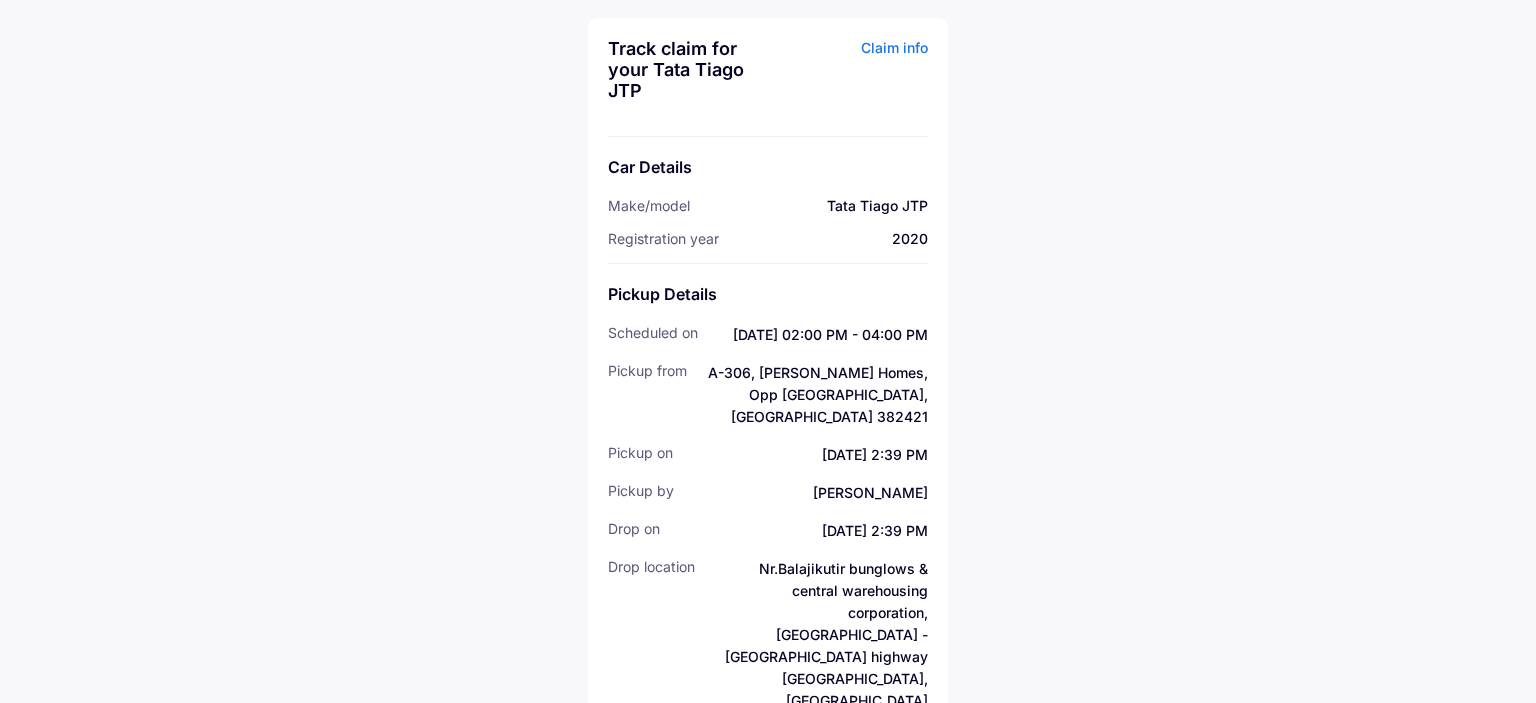 scroll, scrollTop: 0, scrollLeft: 0, axis: both 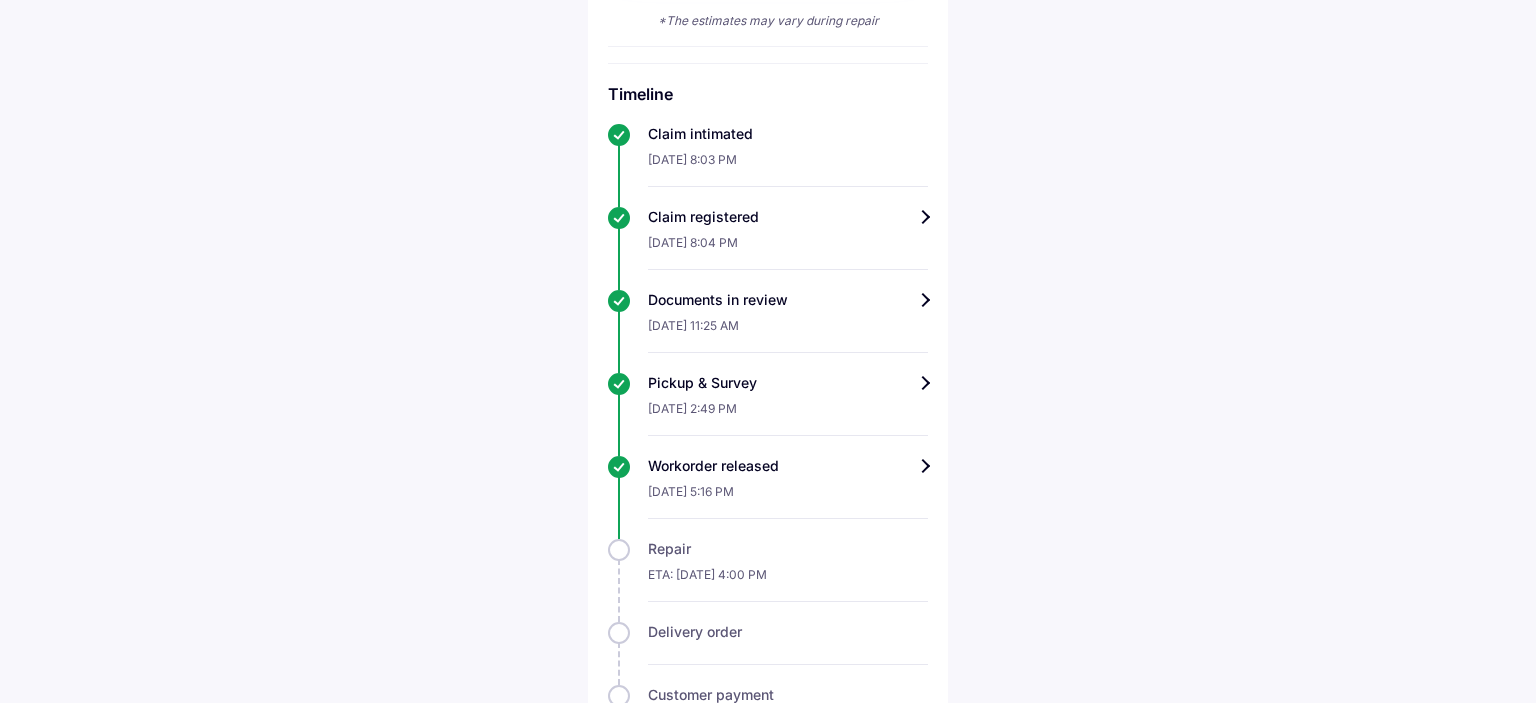 click on "Pickup & Survey" at bounding box center [788, 383] 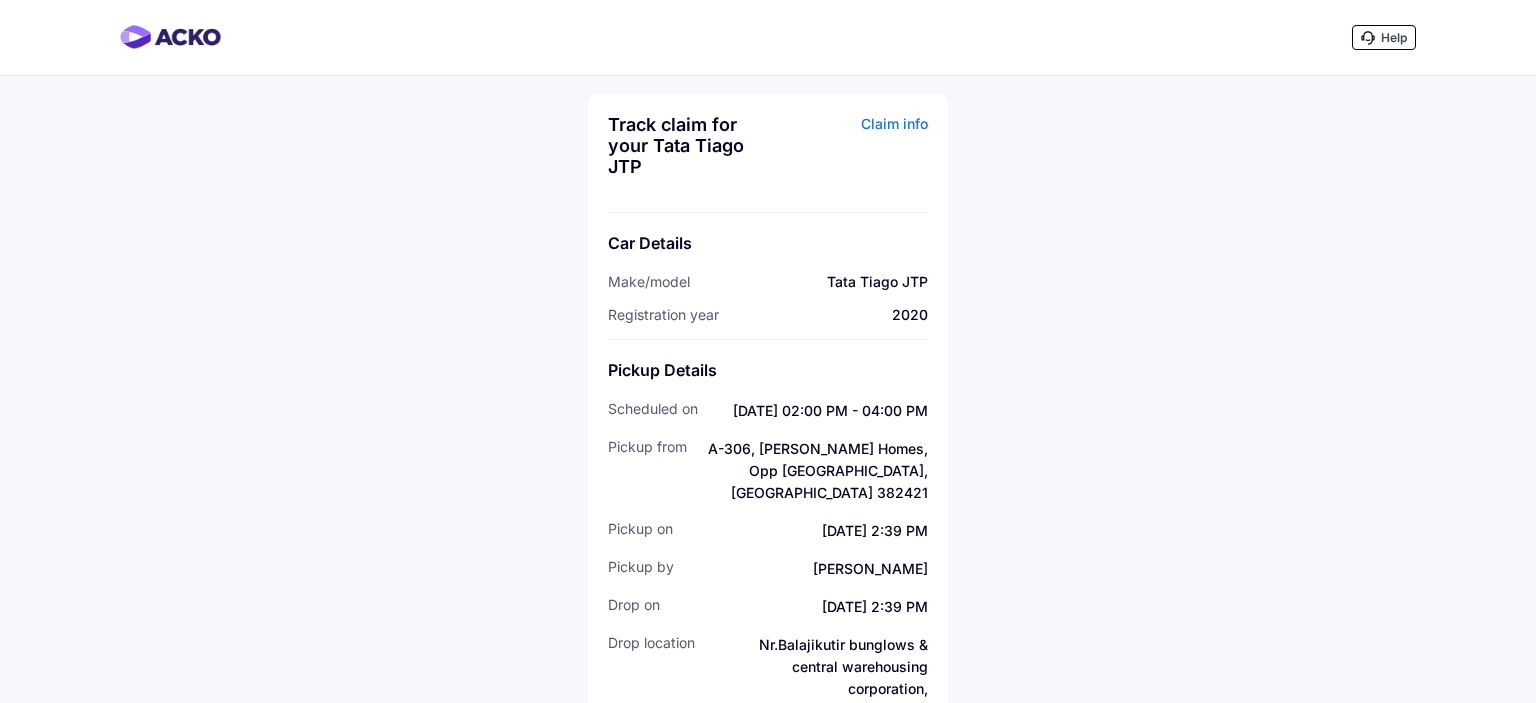 scroll, scrollTop: 76, scrollLeft: 0, axis: vertical 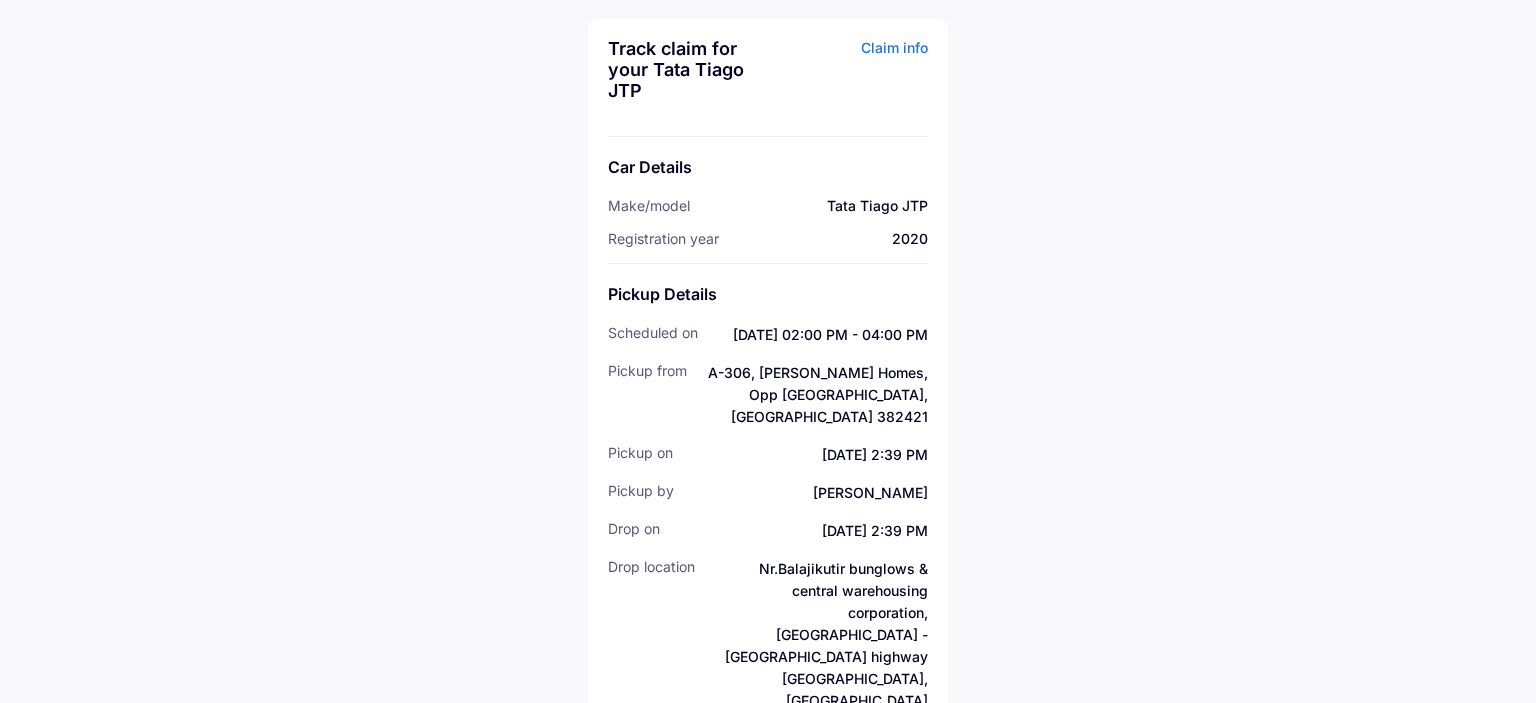click on "A-306, [PERSON_NAME] Homes, Opp [GEOGRAPHIC_DATA], [GEOGRAPHIC_DATA] 382421" at bounding box center [817, 395] 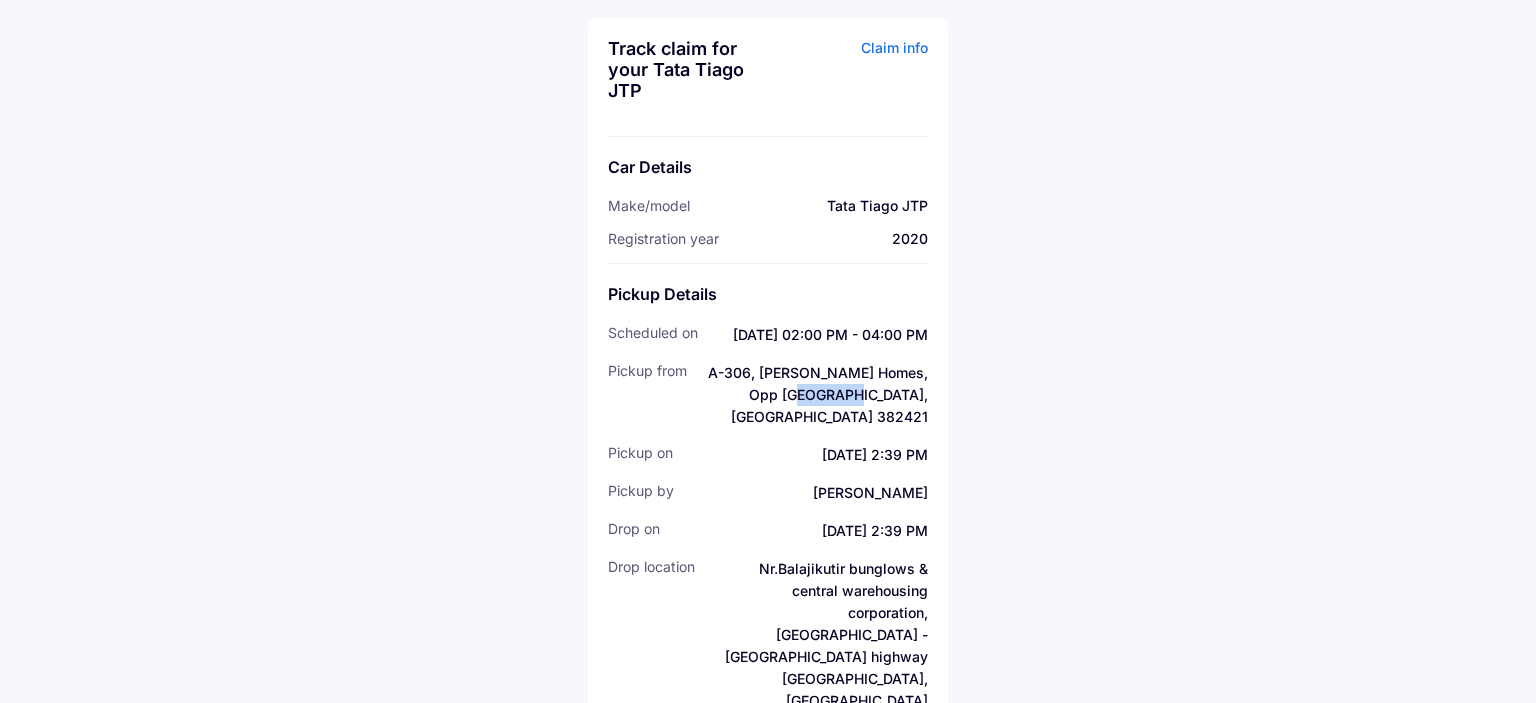 click on "A-306, [PERSON_NAME] Homes, Opp [GEOGRAPHIC_DATA], [GEOGRAPHIC_DATA] 382421" at bounding box center (817, 395) 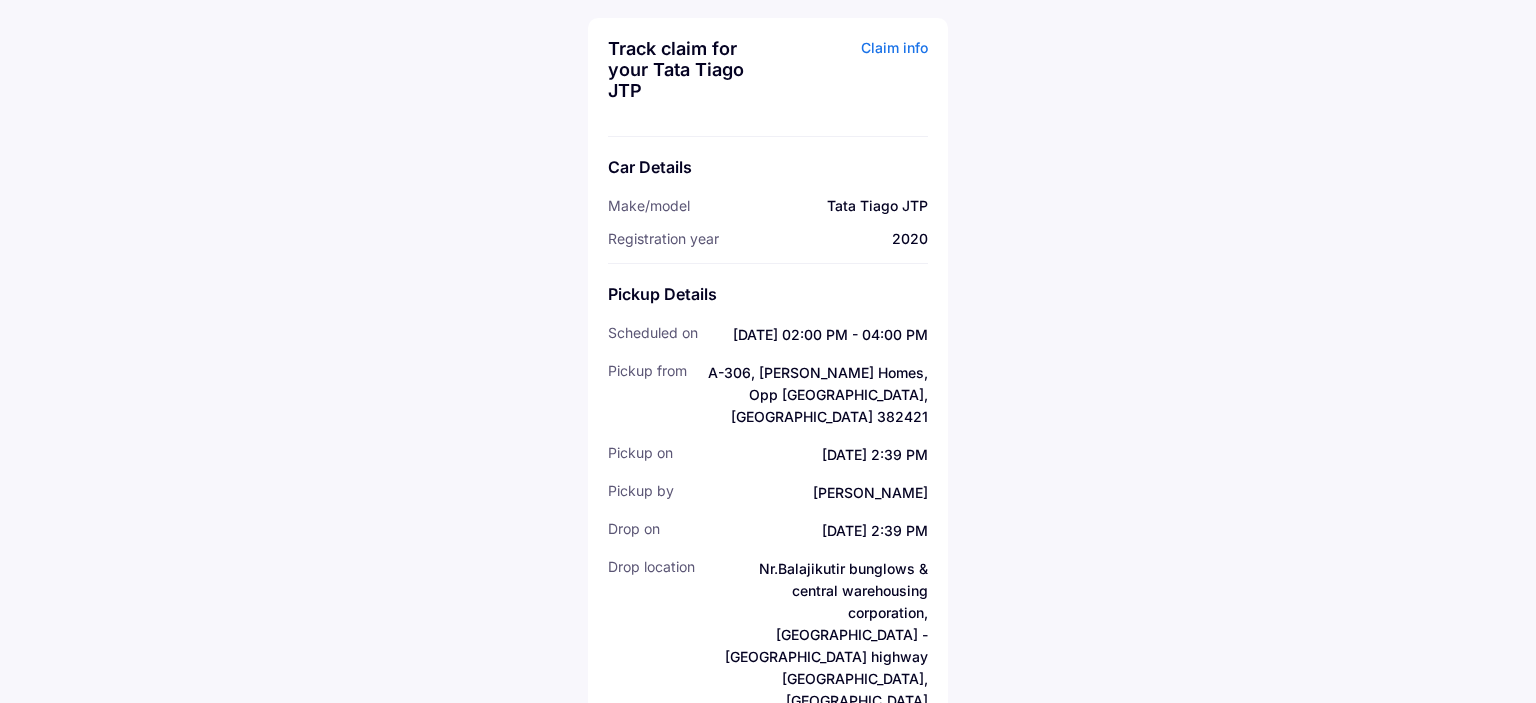 click on "Help Track claim for your Tata Tiago JTP Claim info Car Details Make/model Tata Tiago JTP Registration year 2020 Pickup Details  scheduled On 08 Jul | 02:00 PM - 04:00 PM pickup From A-306, Suvasini Homes, Opp Kansar Garden
Restaurant, Kudasan Gandhinagar. 382421 pickup On 08 Jul | 2:39 PM pickup By Ajitsinh D Vaghela drop On 08 Jul | 2:39 PM drop Location Nr.Balajikutir bunglows & central warehousing corporation, Adalaj - chandkheda highway  Adalaj,  Gandhinagar Gujarat - 382421" at bounding box center (768, 347) 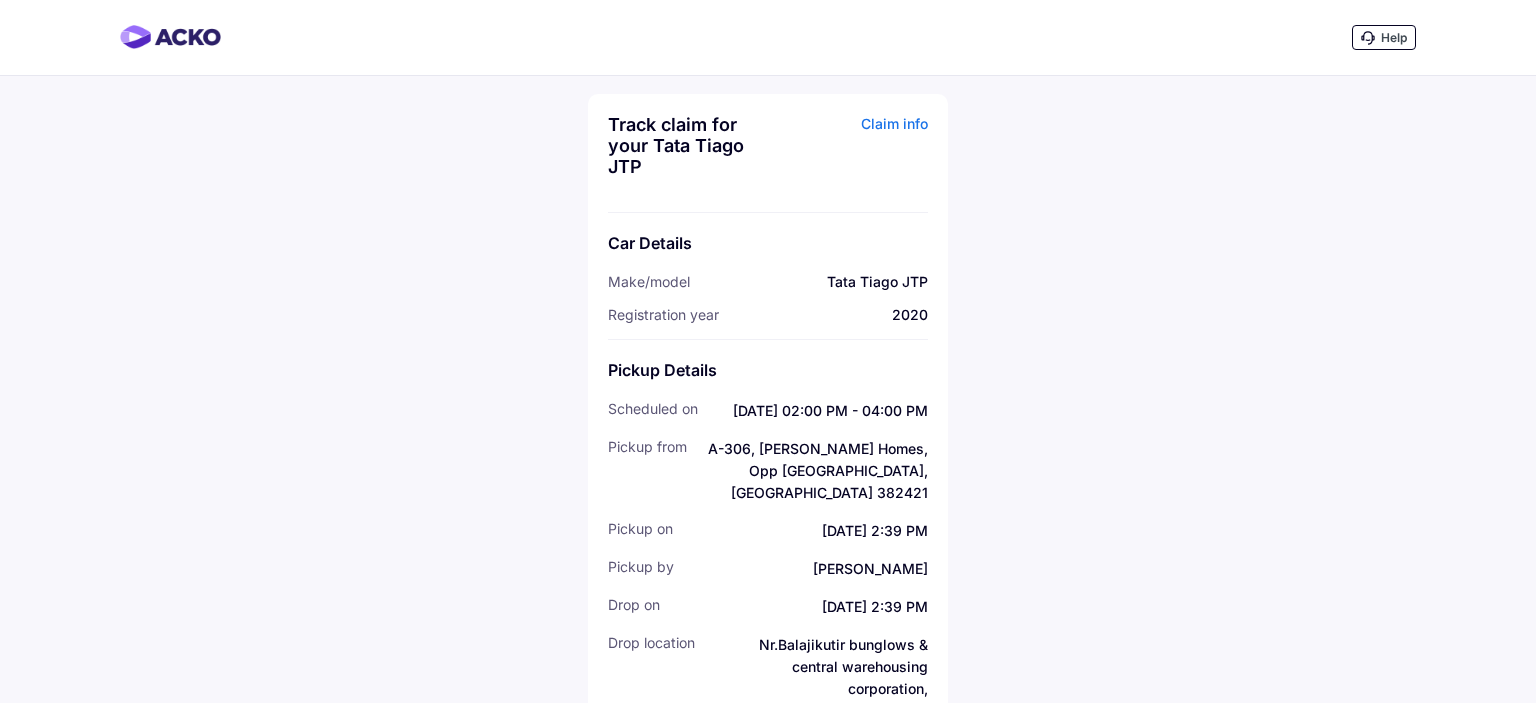 click on "Help" at bounding box center [768, 38] 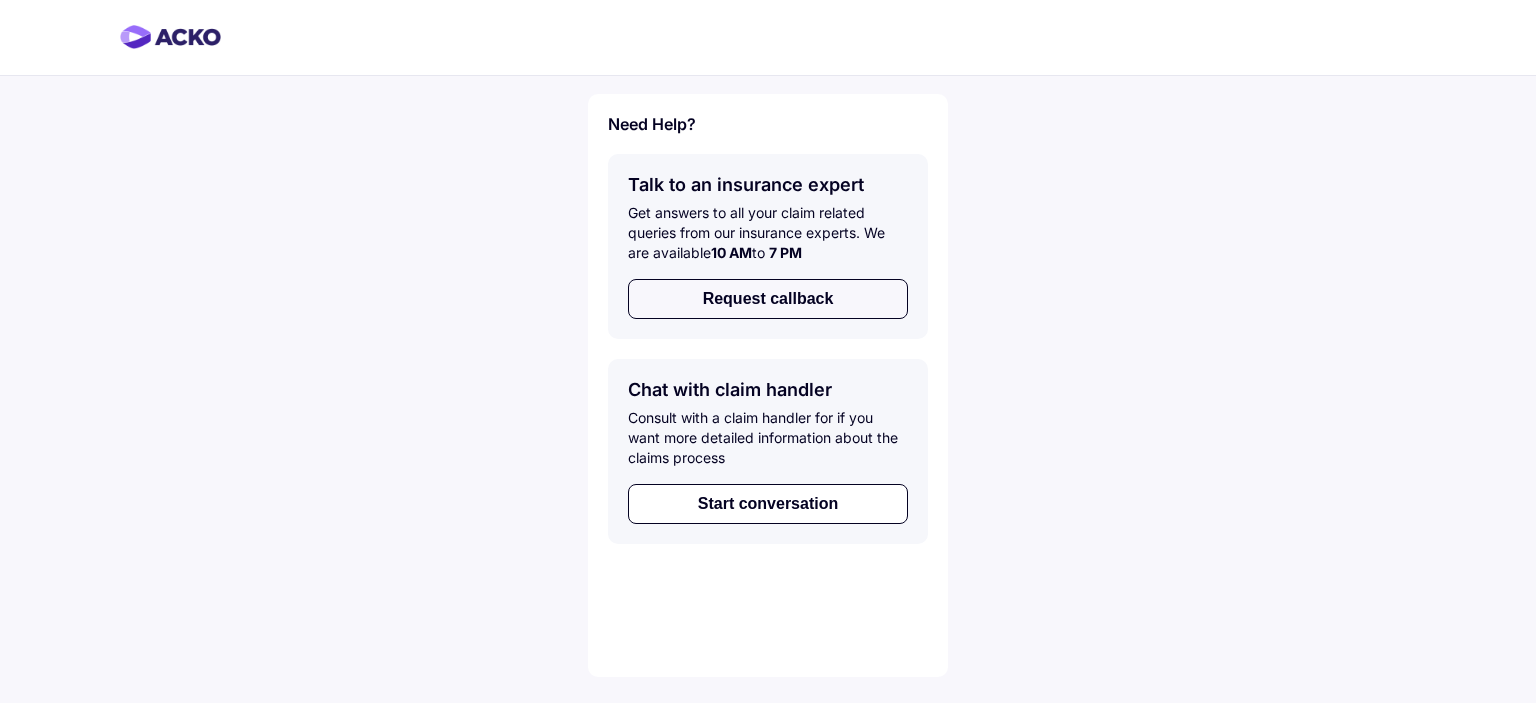 click on "Request callback" at bounding box center (768, 299) 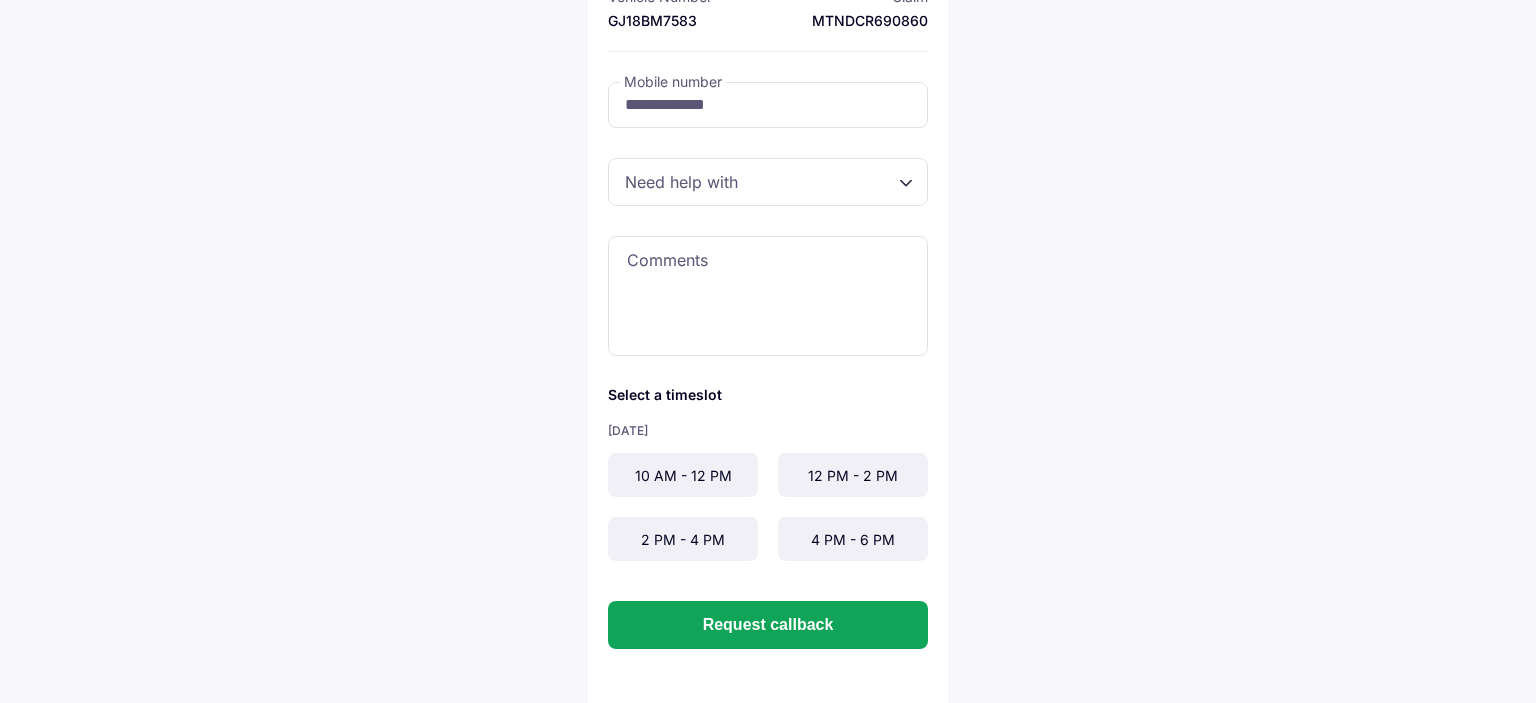 scroll, scrollTop: 168, scrollLeft: 0, axis: vertical 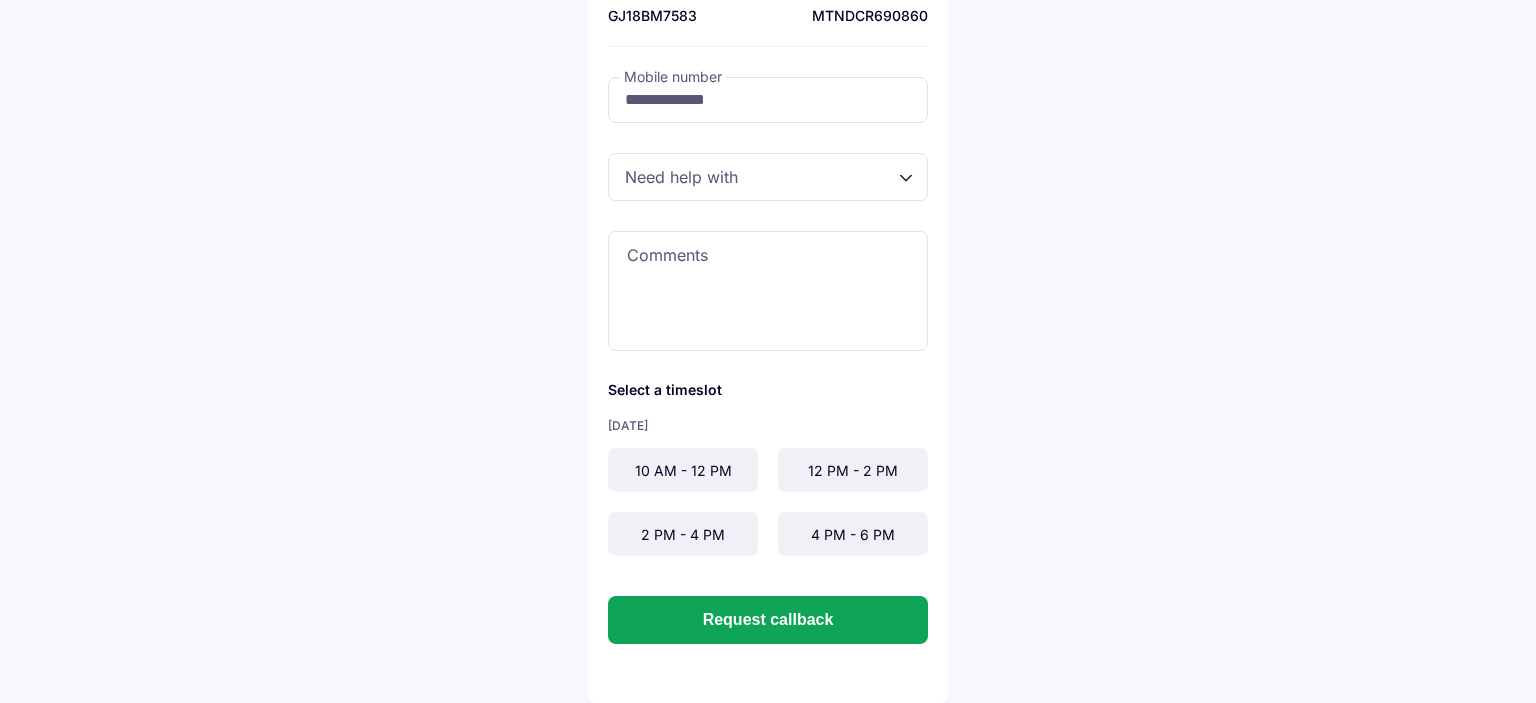 click at bounding box center [768, 177] 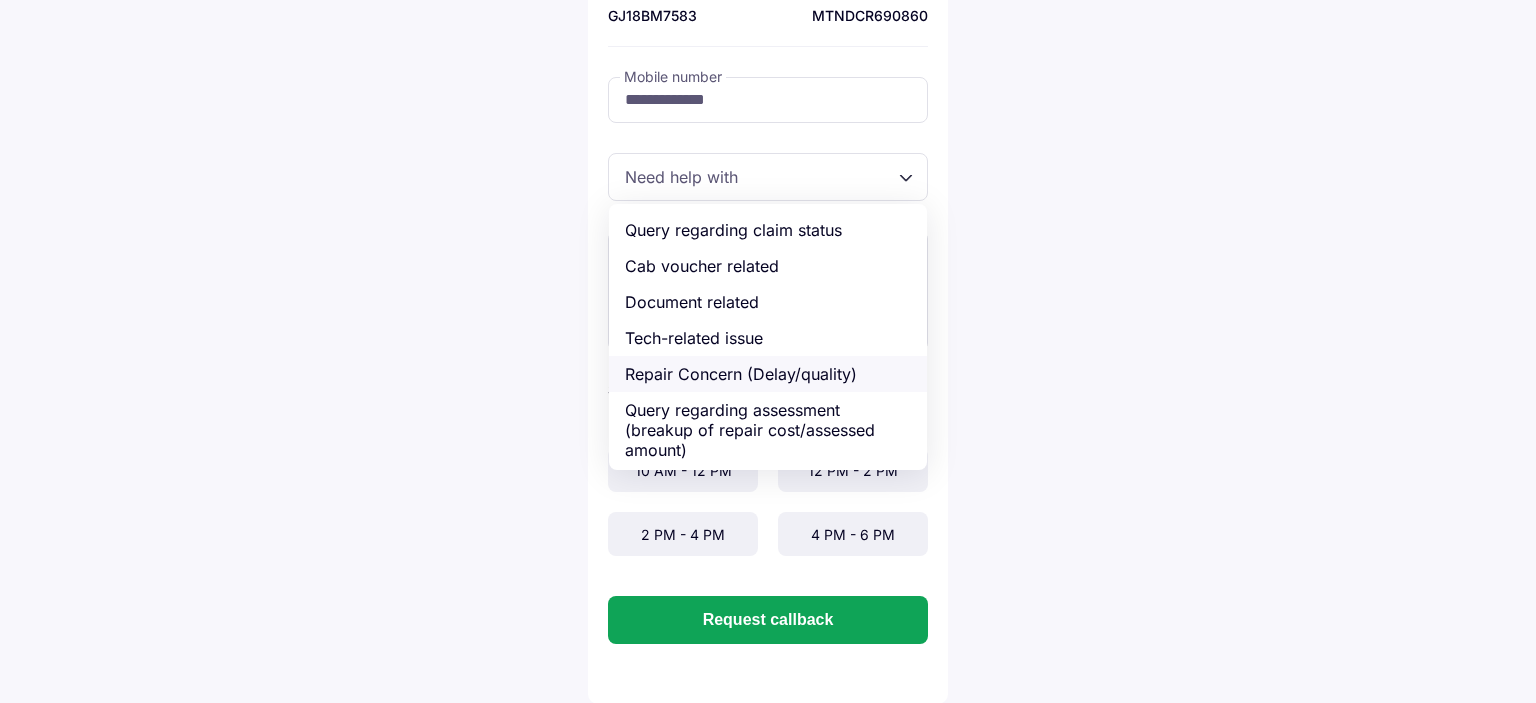 click on "Repair Concern (Delay/quality)" at bounding box center (768, 374) 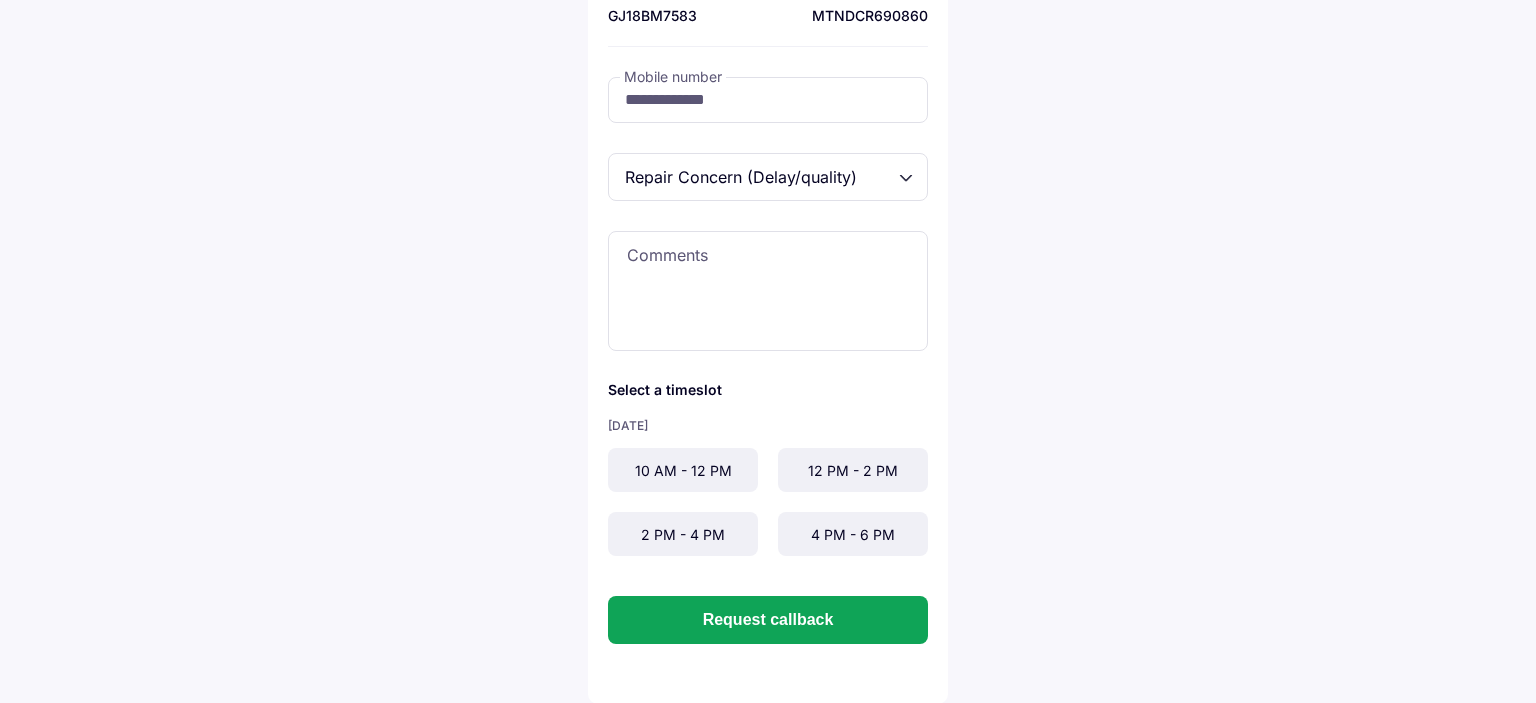click on "Repair Concern (Delay/quality)" at bounding box center [768, 177] 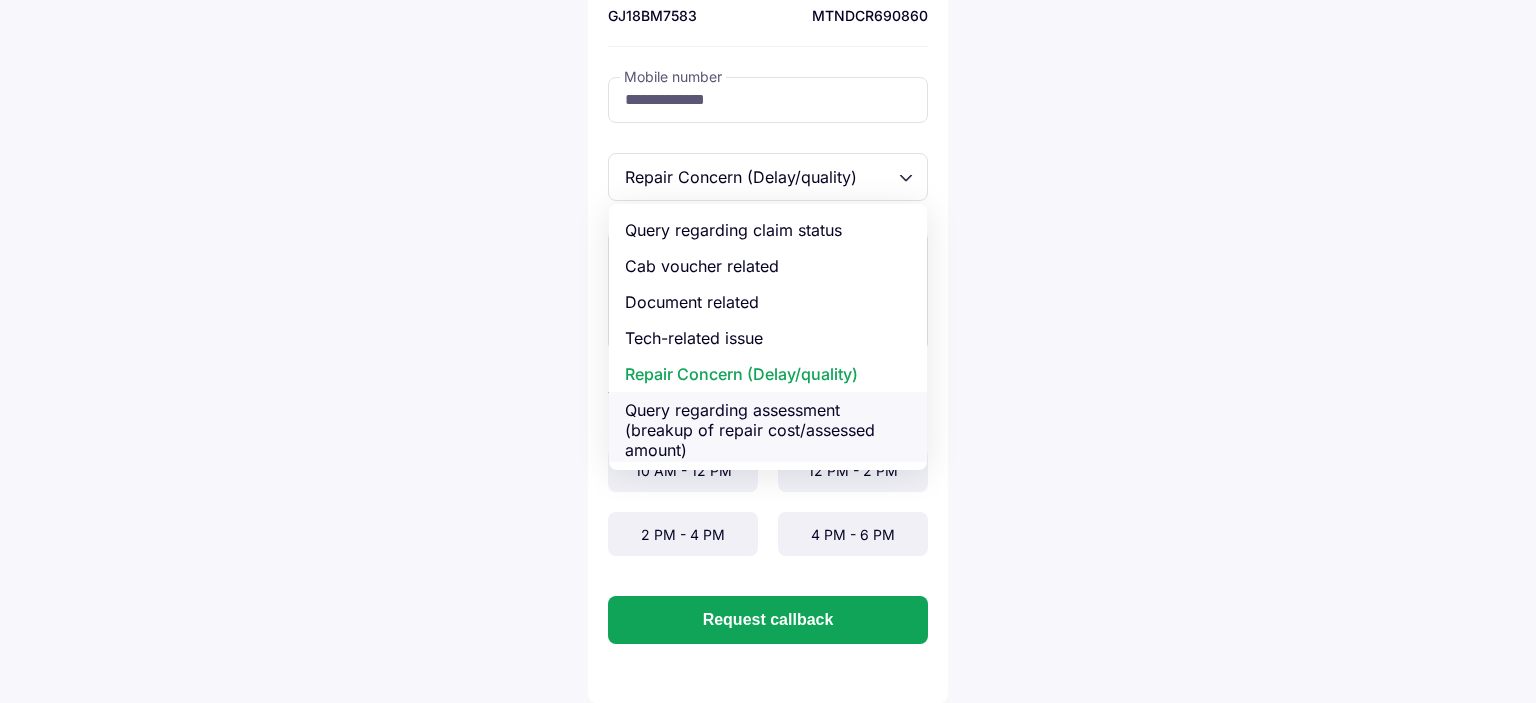 click on "Query regarding assessment (breakup of repair cost/assessed amount)" at bounding box center (768, 430) 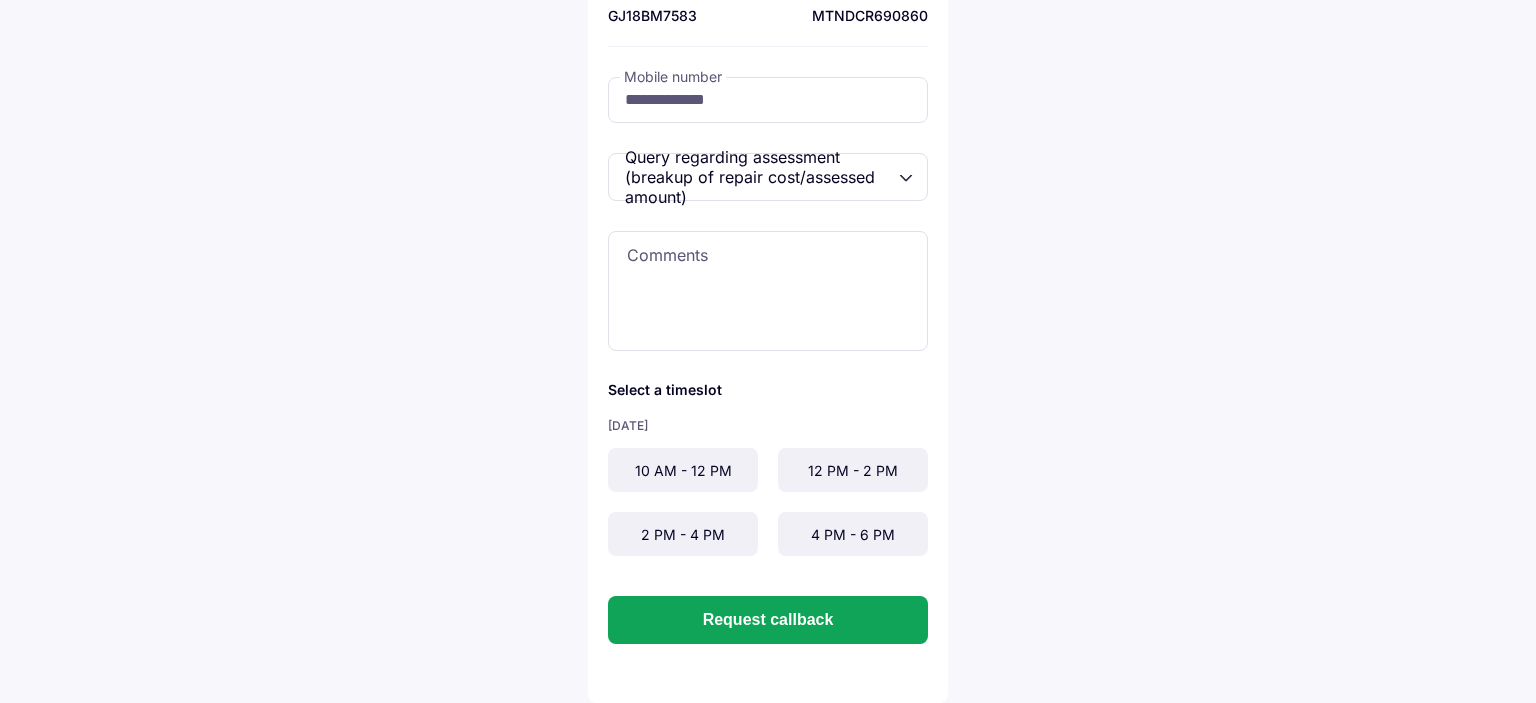 click on "10 AM - 12 PM" at bounding box center (683, 470) 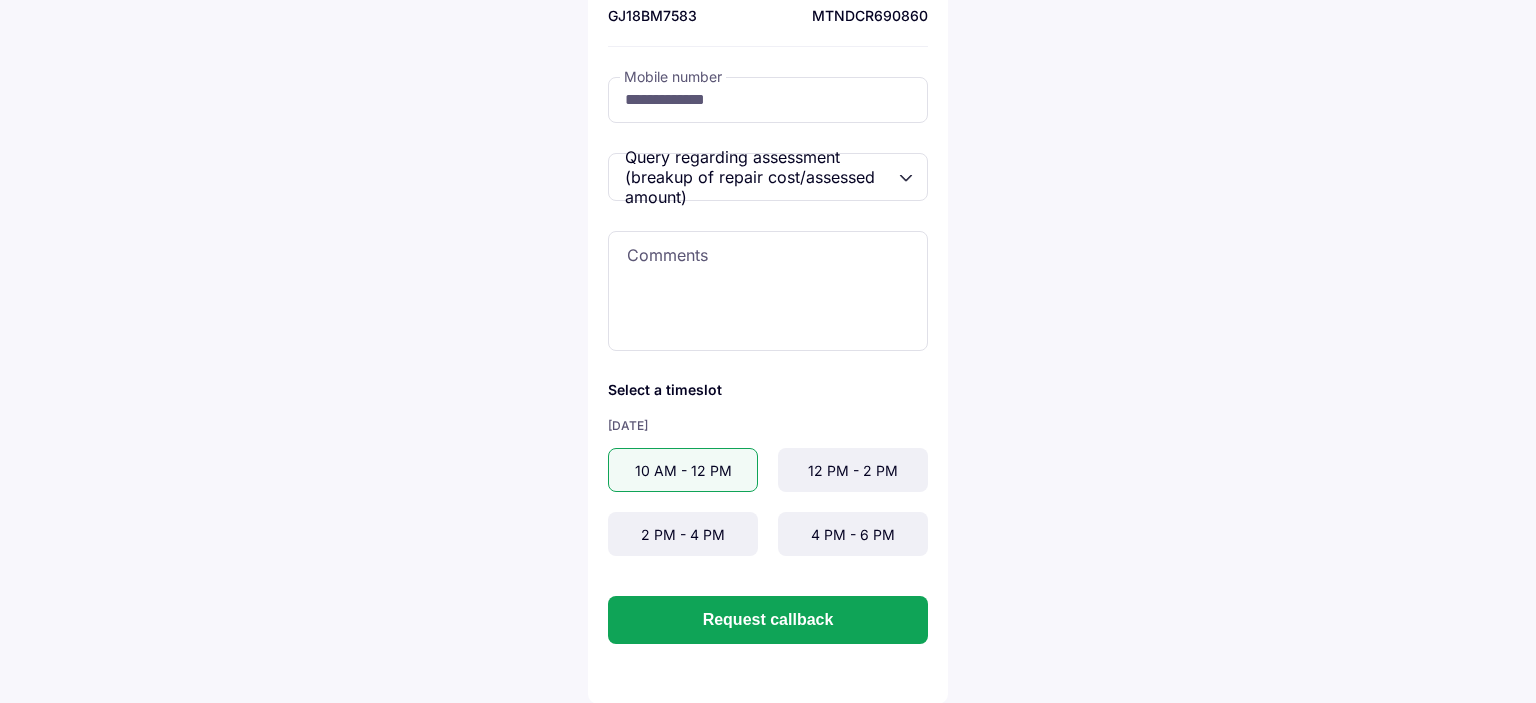 click on "Query regarding assessment (breakup of repair cost/assessed amount)" at bounding box center (768, 177) 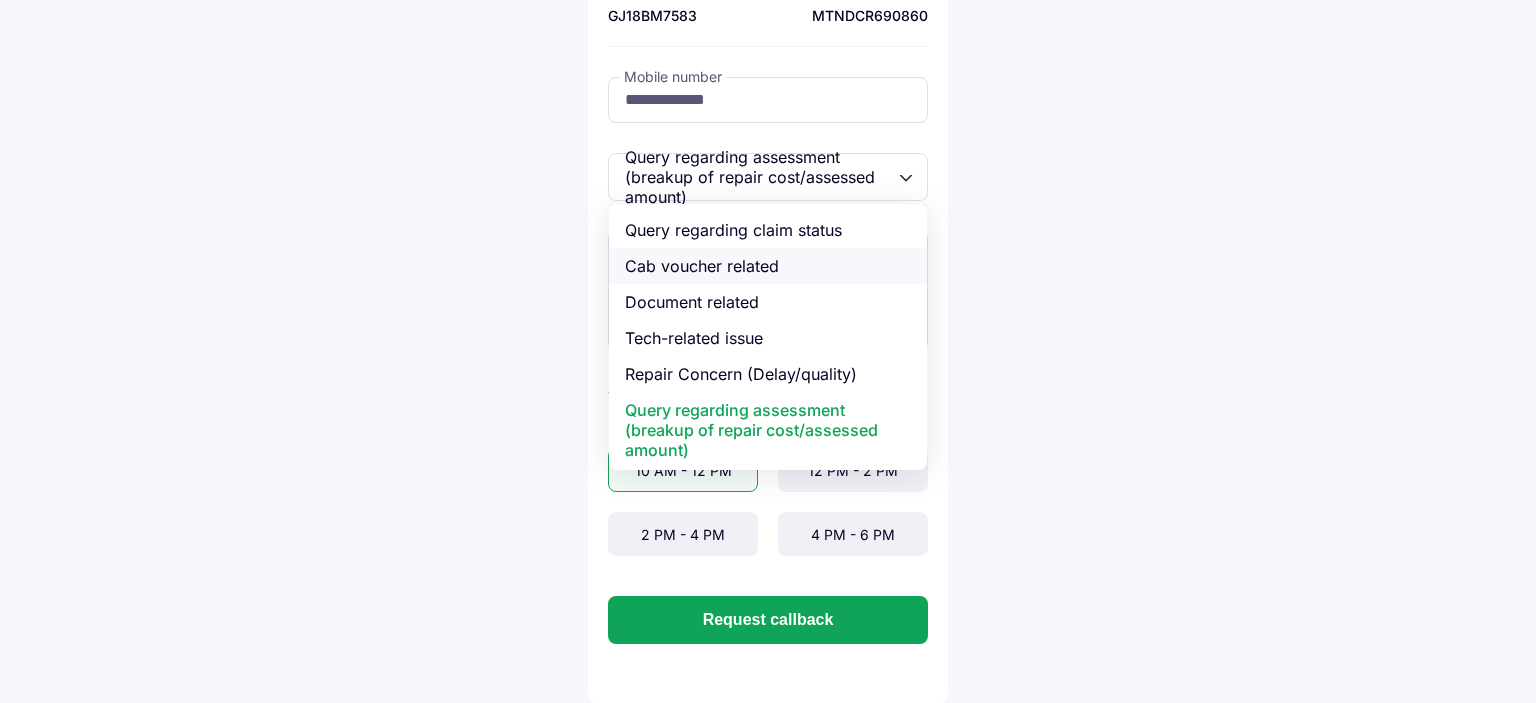 scroll, scrollTop: 70, scrollLeft: 0, axis: vertical 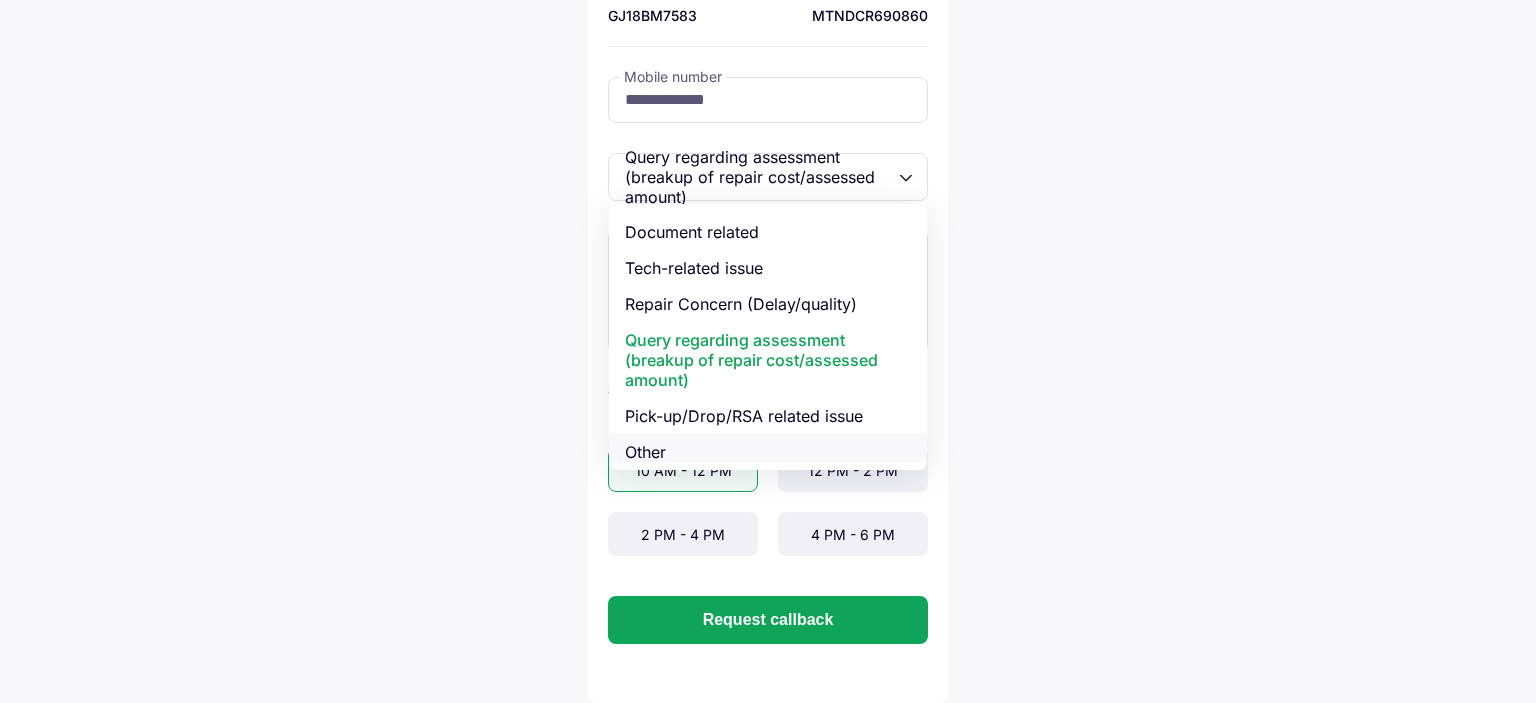 click on "Other" at bounding box center [768, 452] 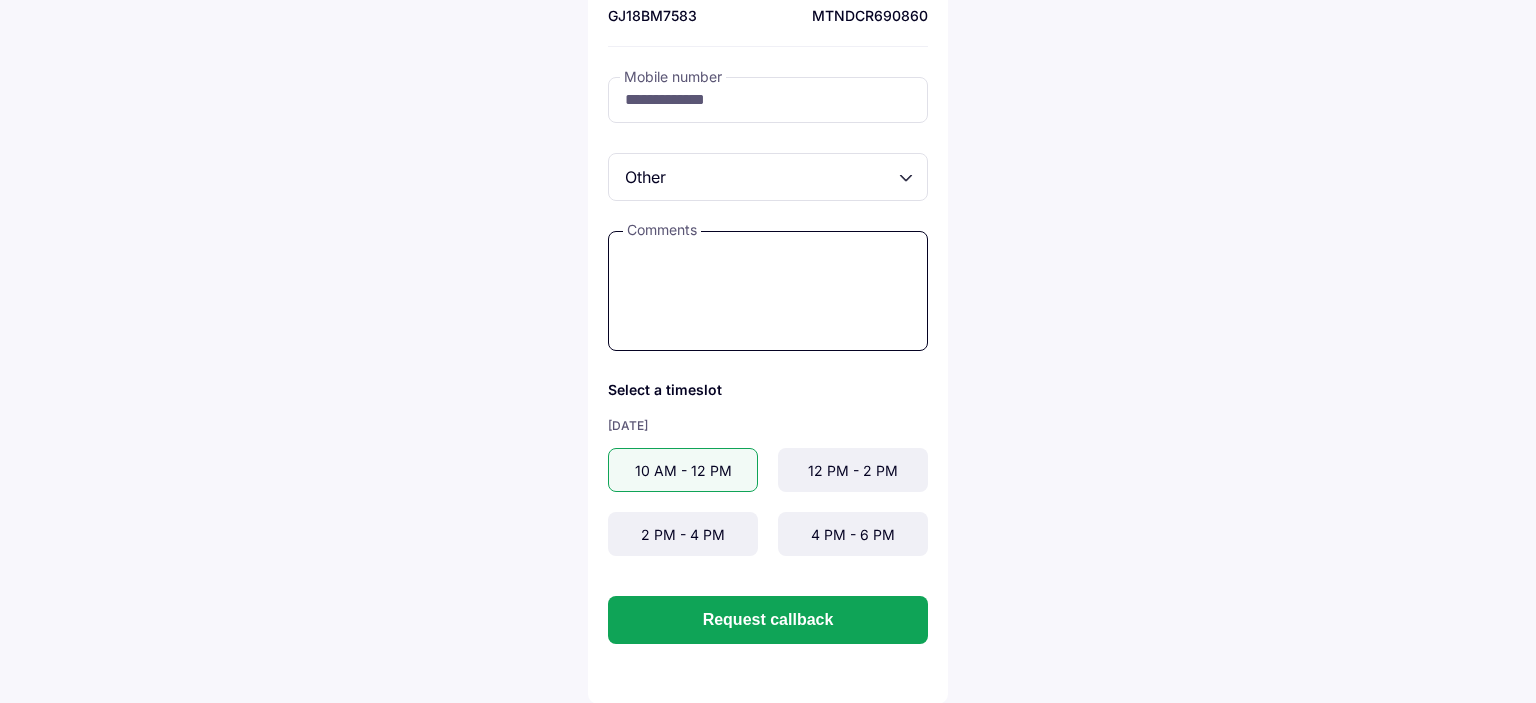 click at bounding box center (768, 291) 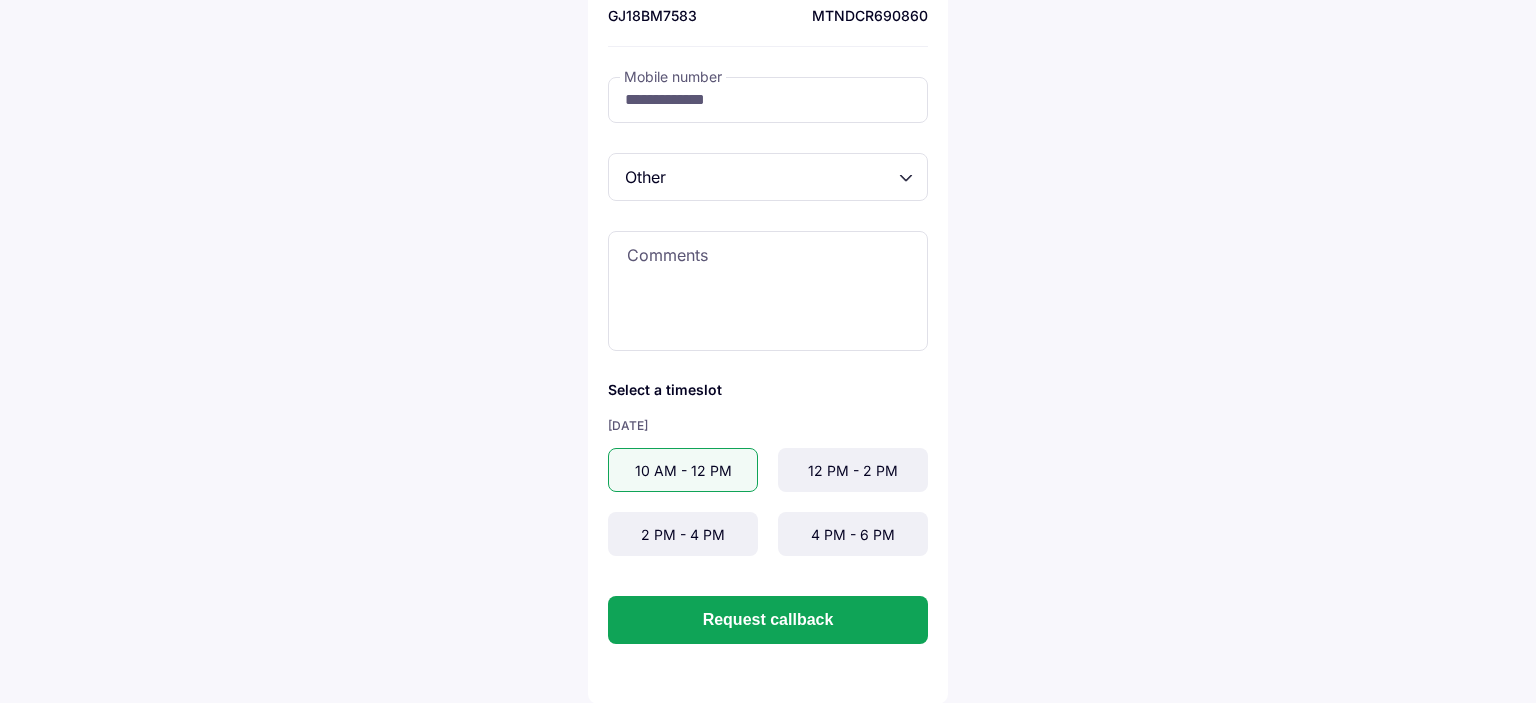 click on "10 AM - 12 PM" at bounding box center [683, 470] 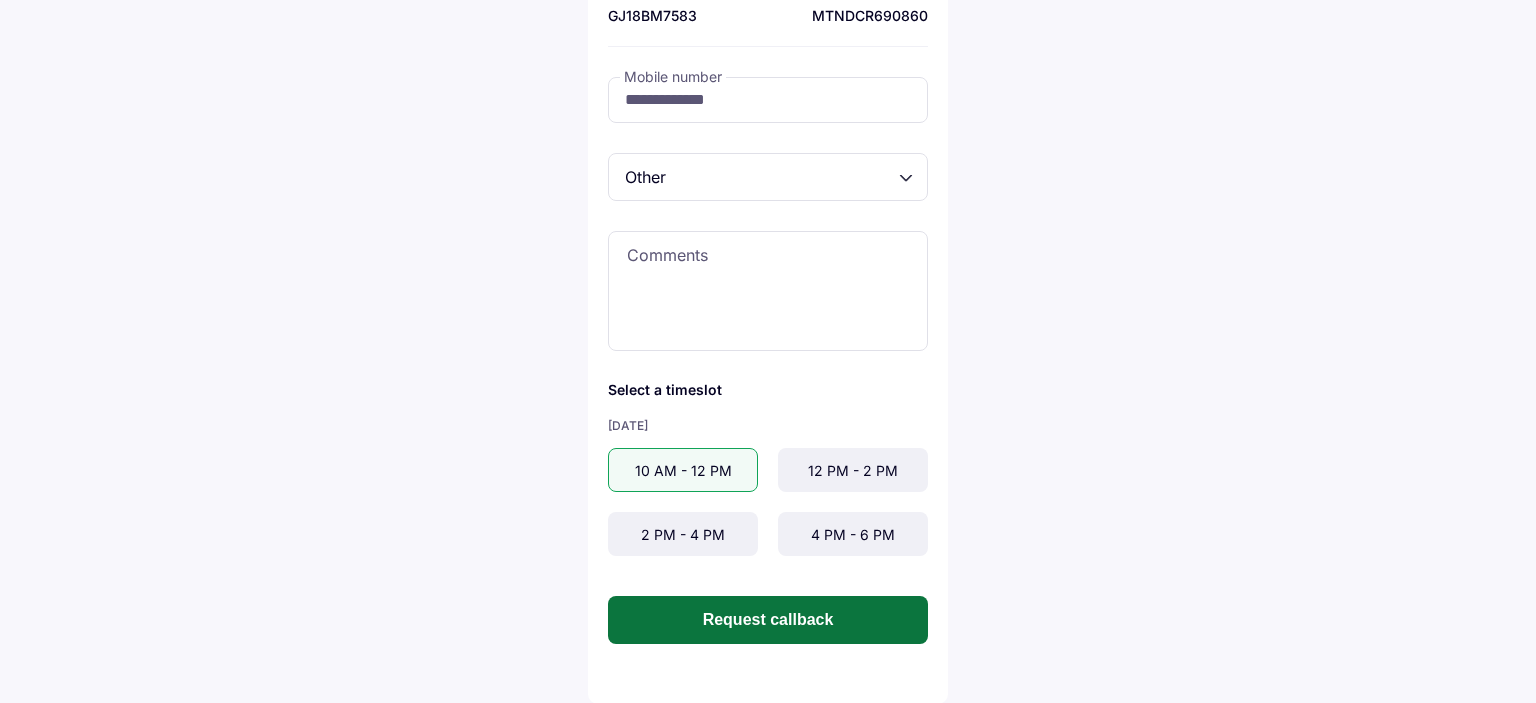 click on "Request callback" at bounding box center (768, 620) 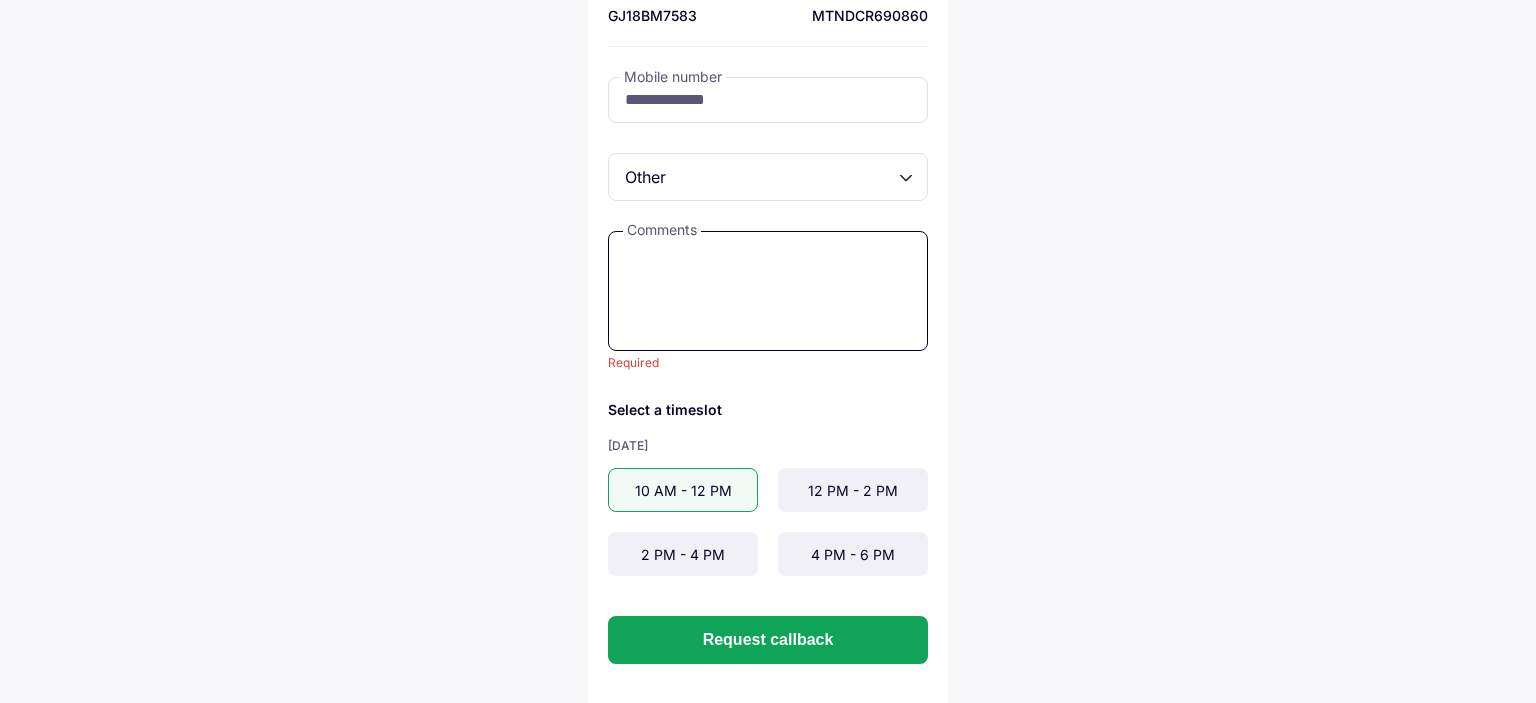 click at bounding box center (768, 291) 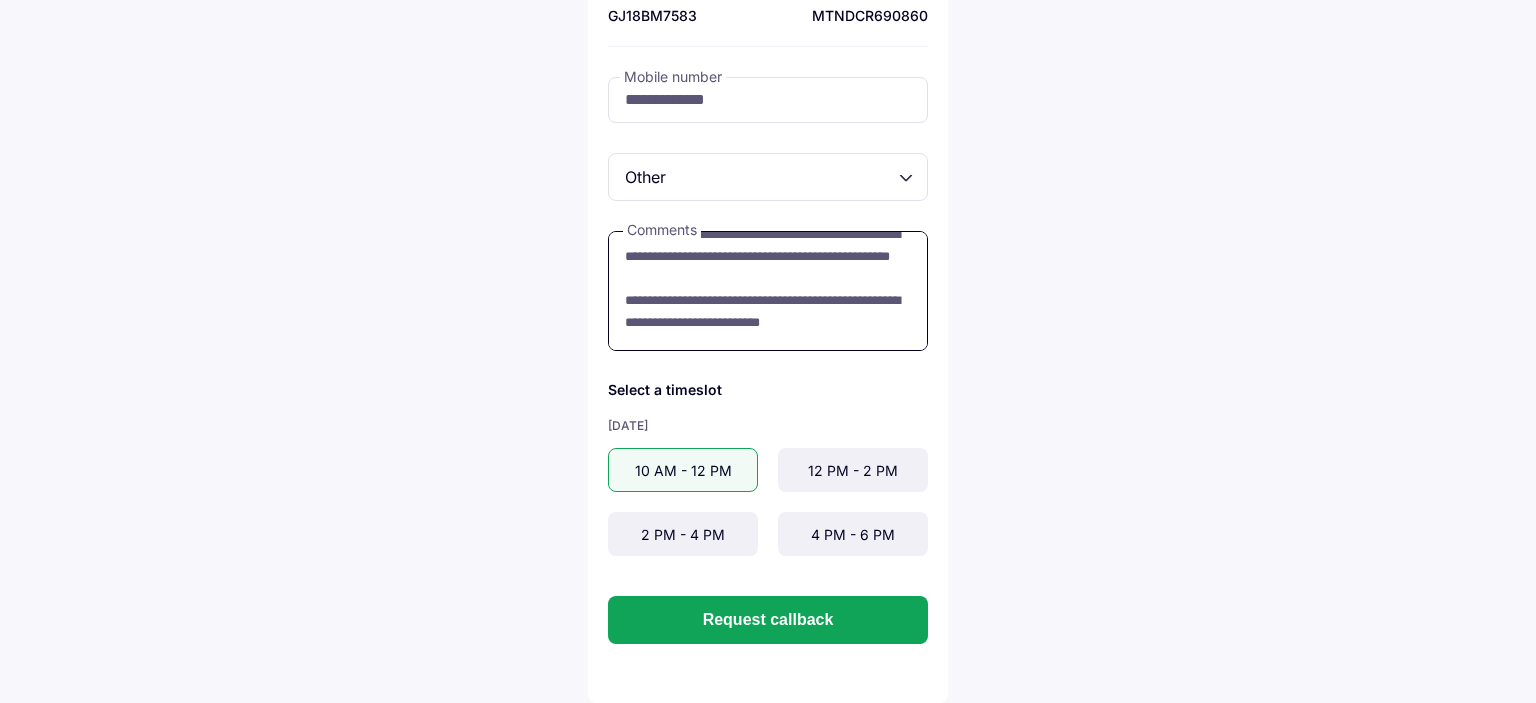 scroll, scrollTop: 49, scrollLeft: 0, axis: vertical 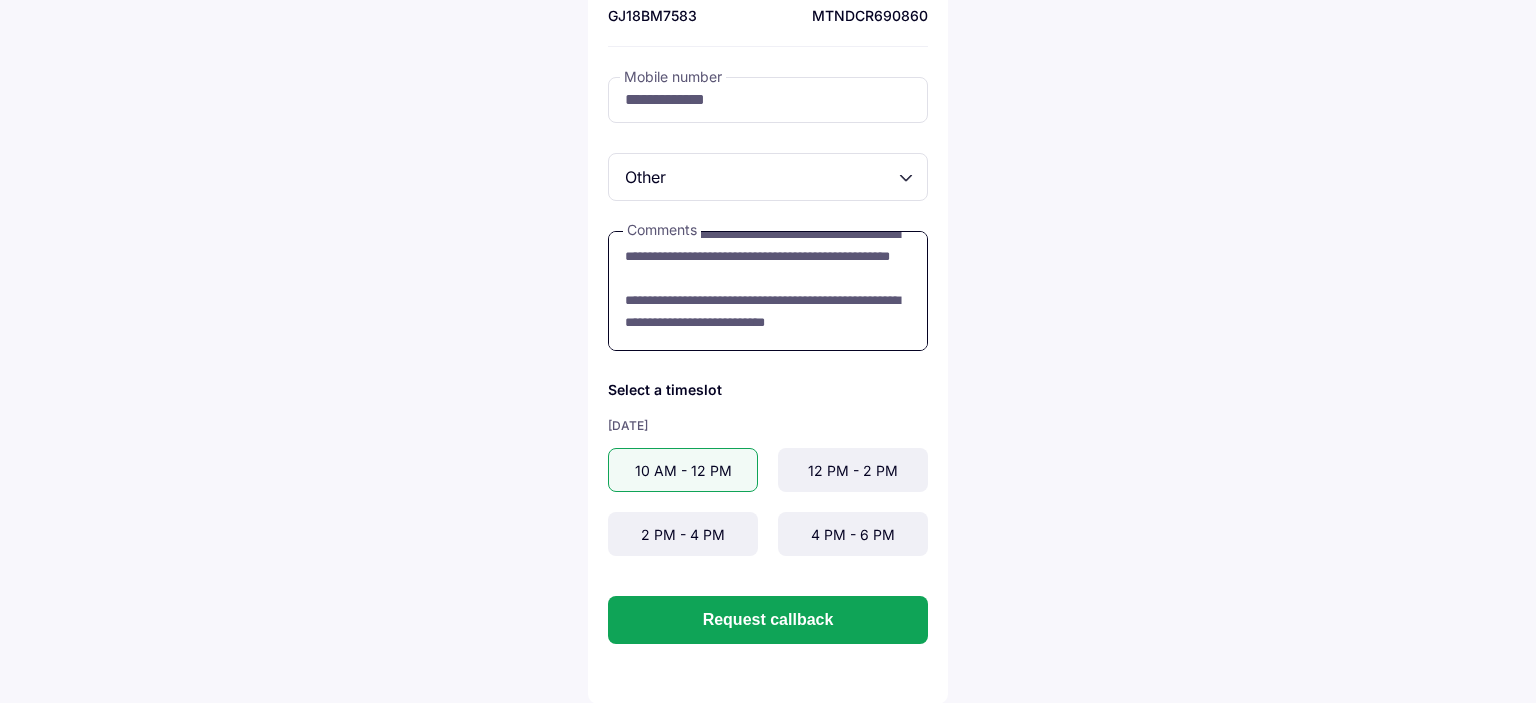 click on "**********" at bounding box center [768, 291] 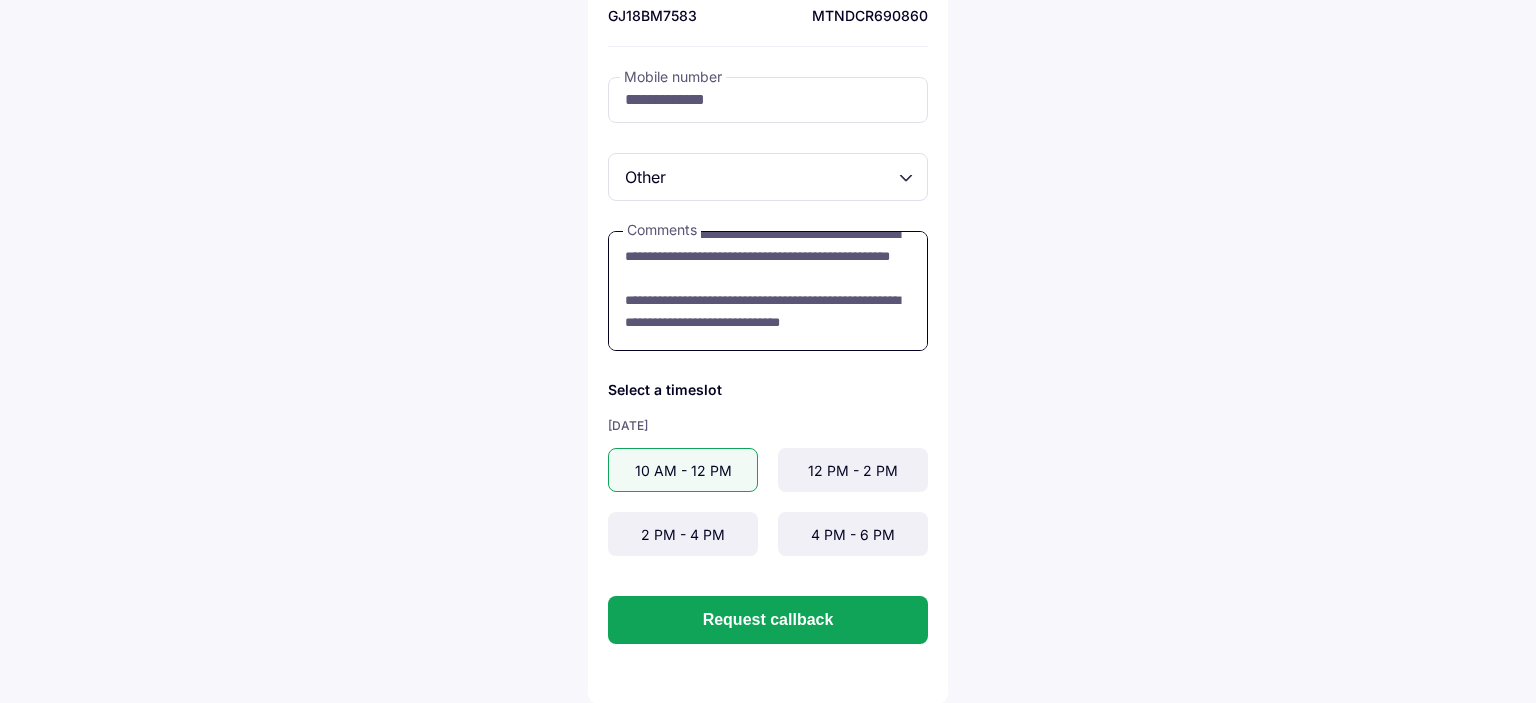 scroll, scrollTop: 49, scrollLeft: 0, axis: vertical 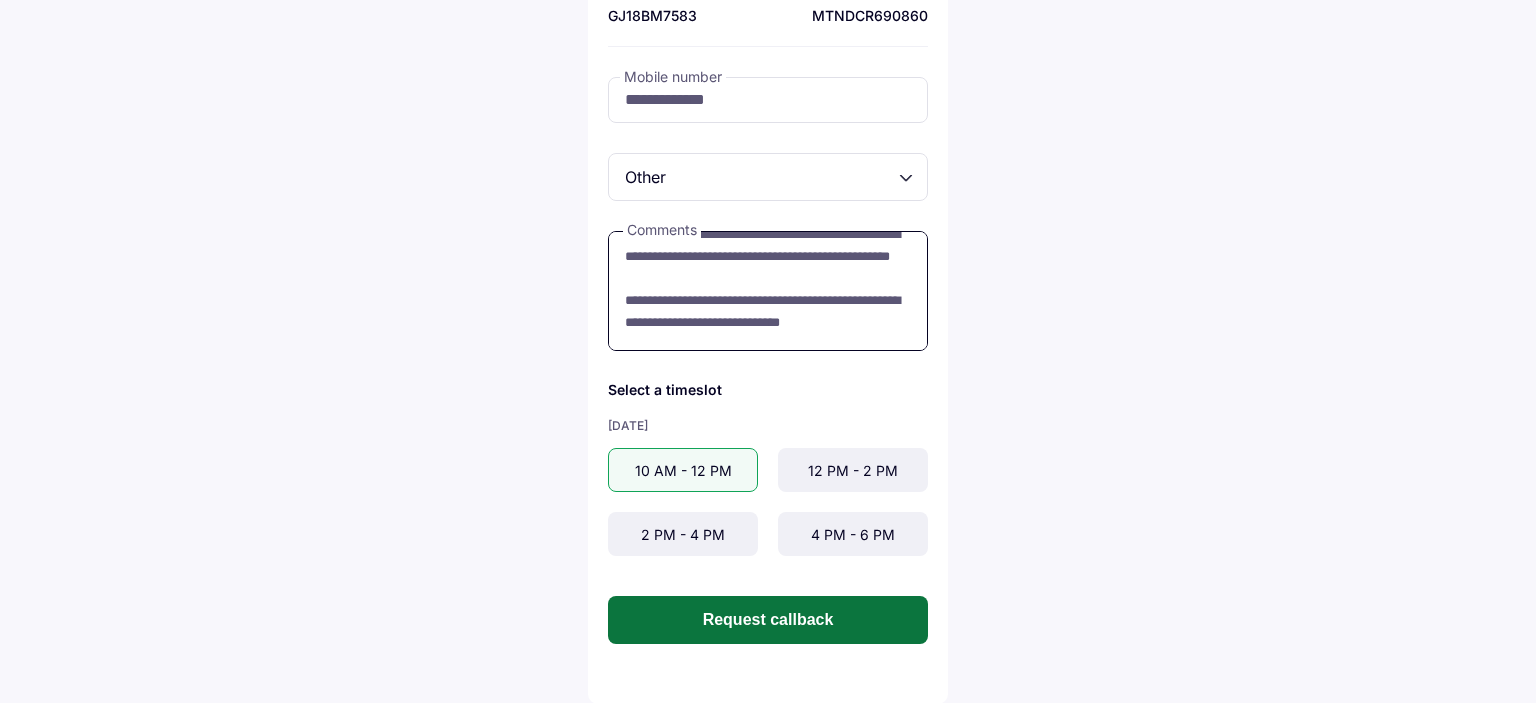 type on "**********" 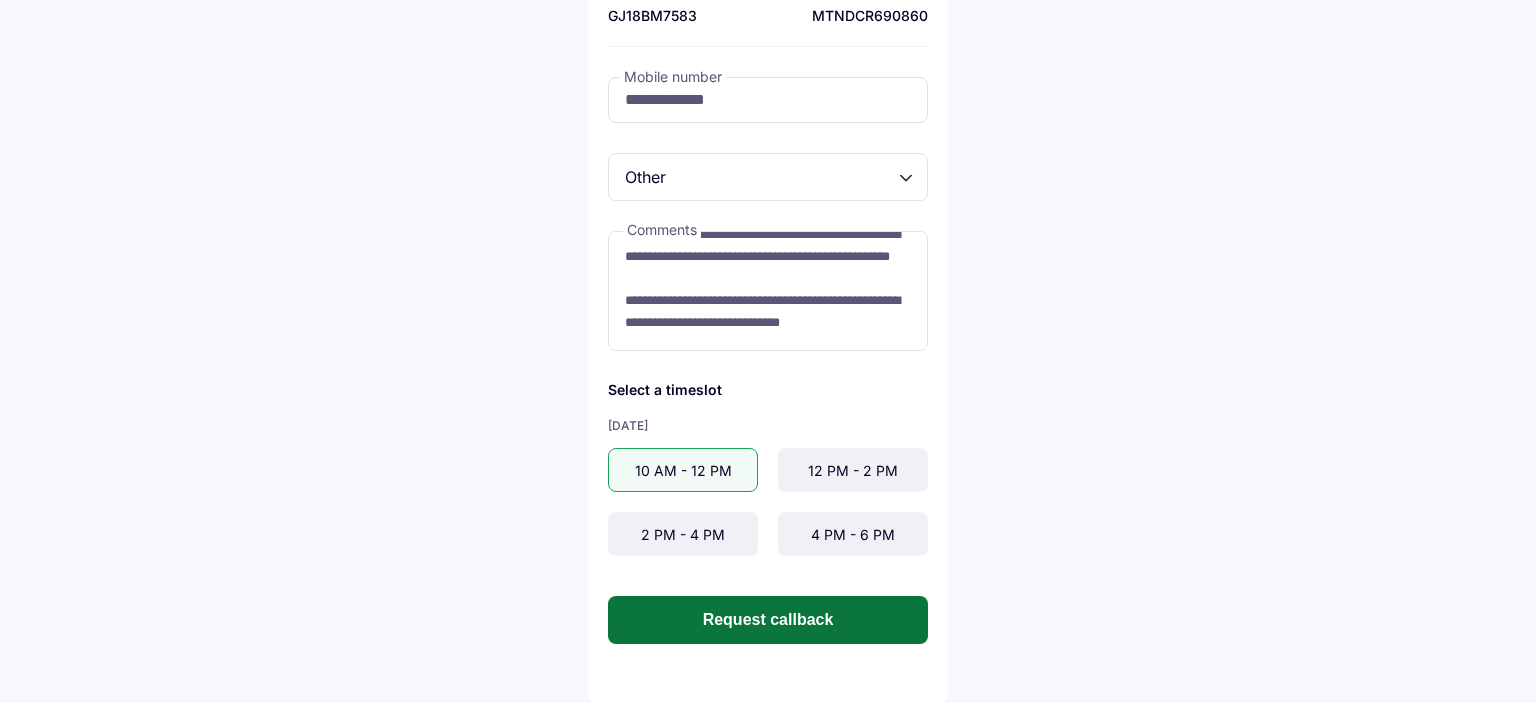 click on "Request callback" at bounding box center (768, 620) 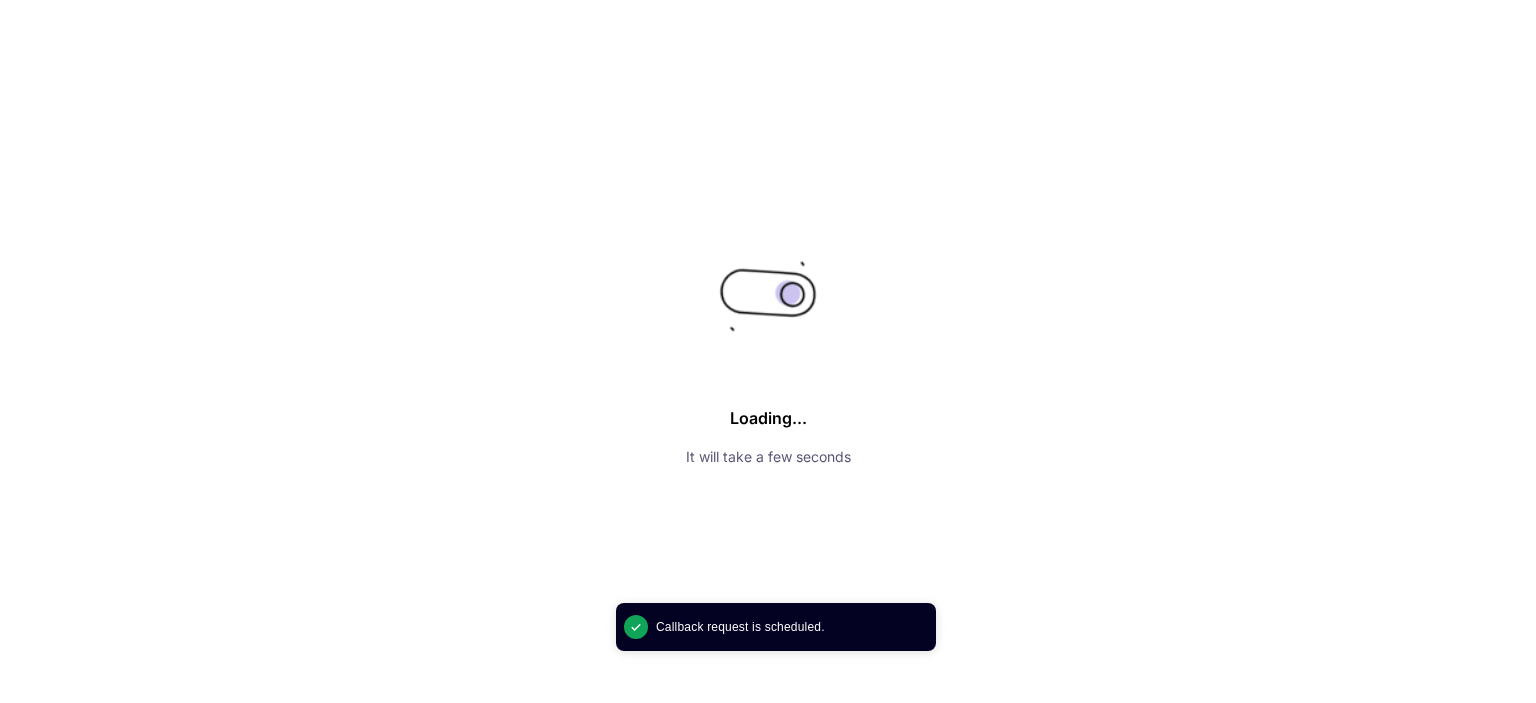 scroll, scrollTop: 0, scrollLeft: 0, axis: both 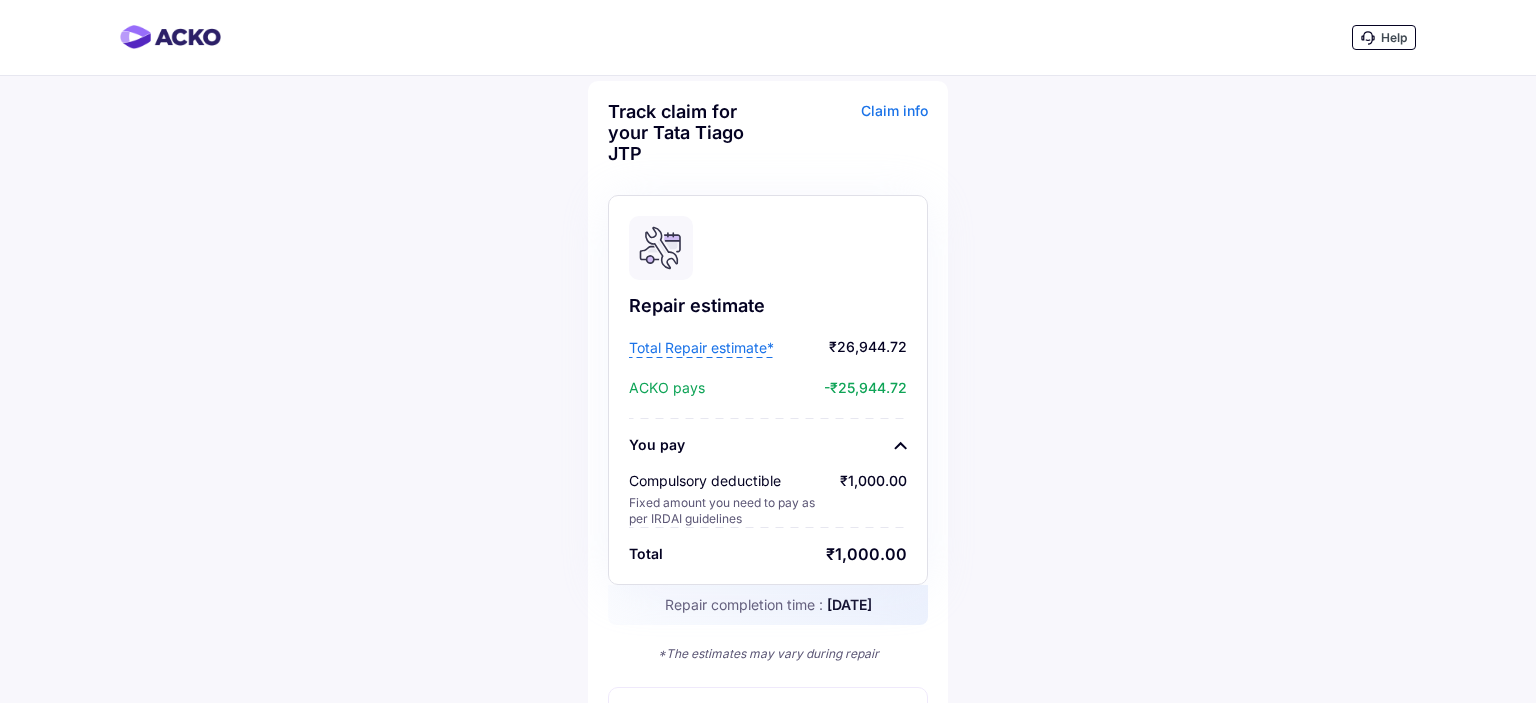 click at bounding box center [170, 37] 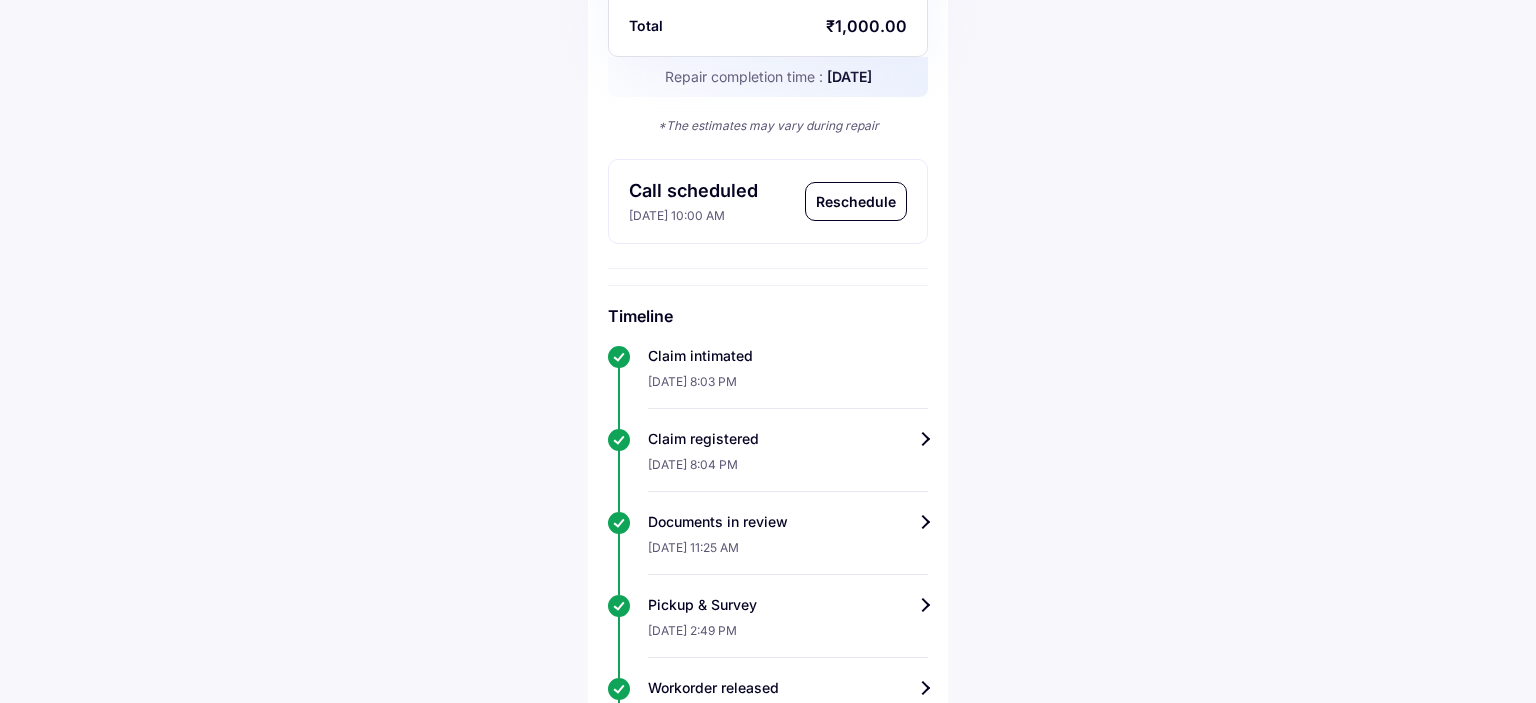 scroll, scrollTop: 633, scrollLeft: 0, axis: vertical 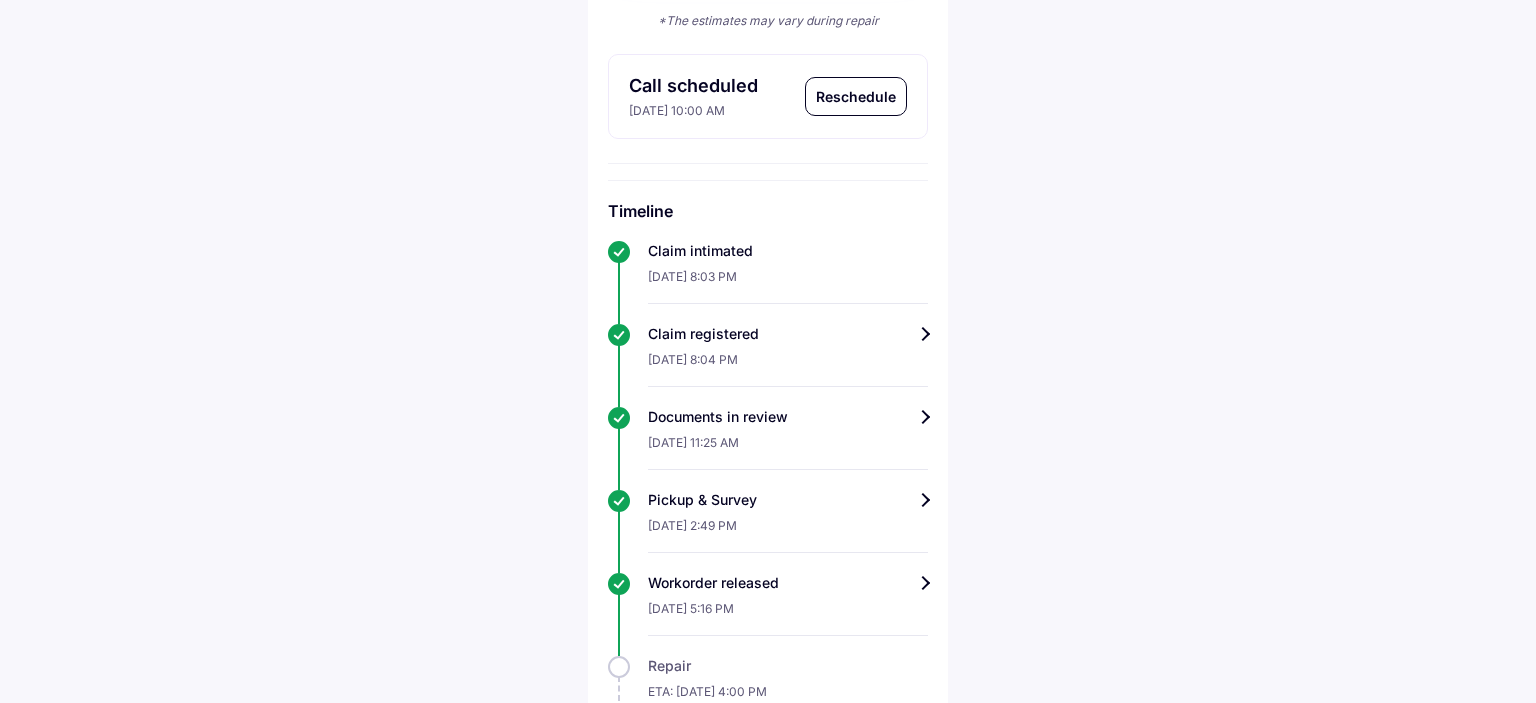 click on "Claim intimated" at bounding box center (788, 251) 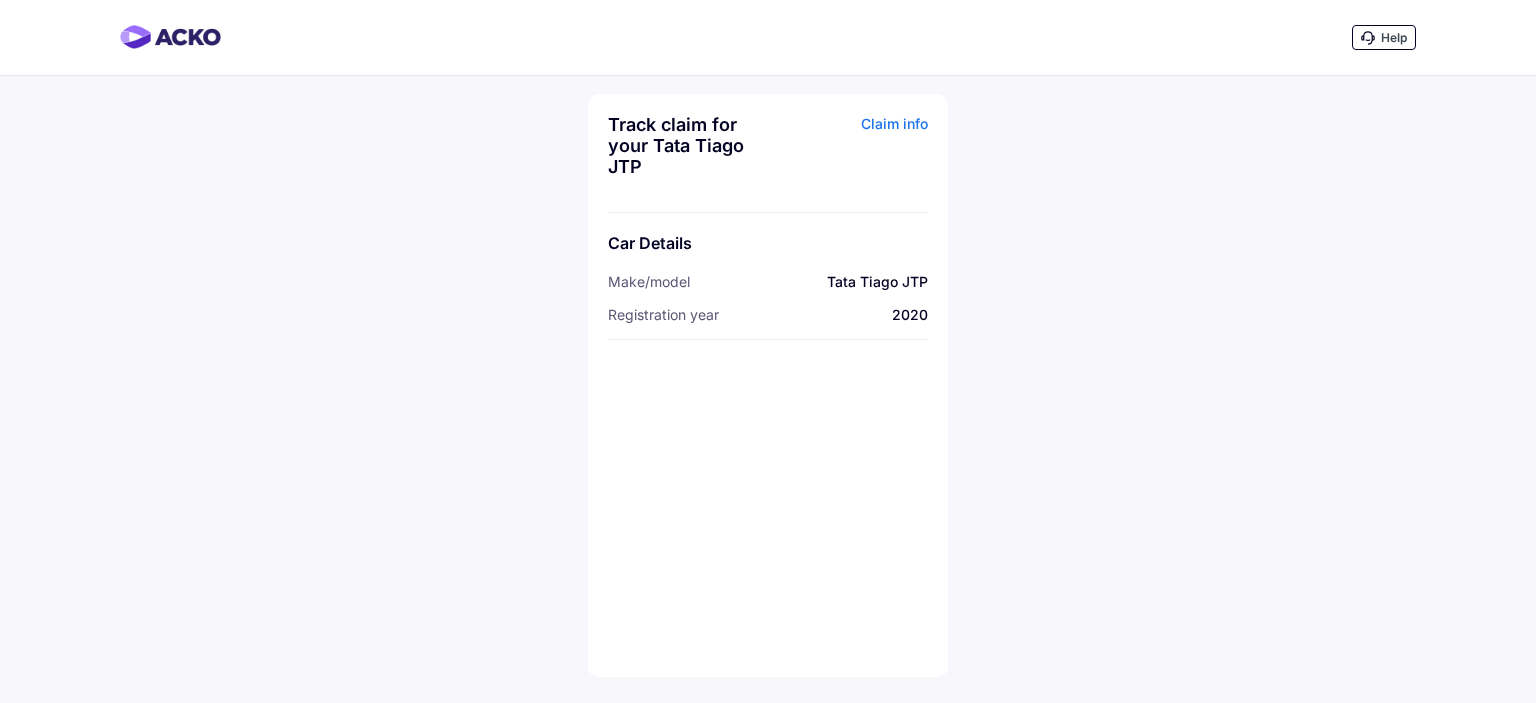 scroll, scrollTop: 0, scrollLeft: 0, axis: both 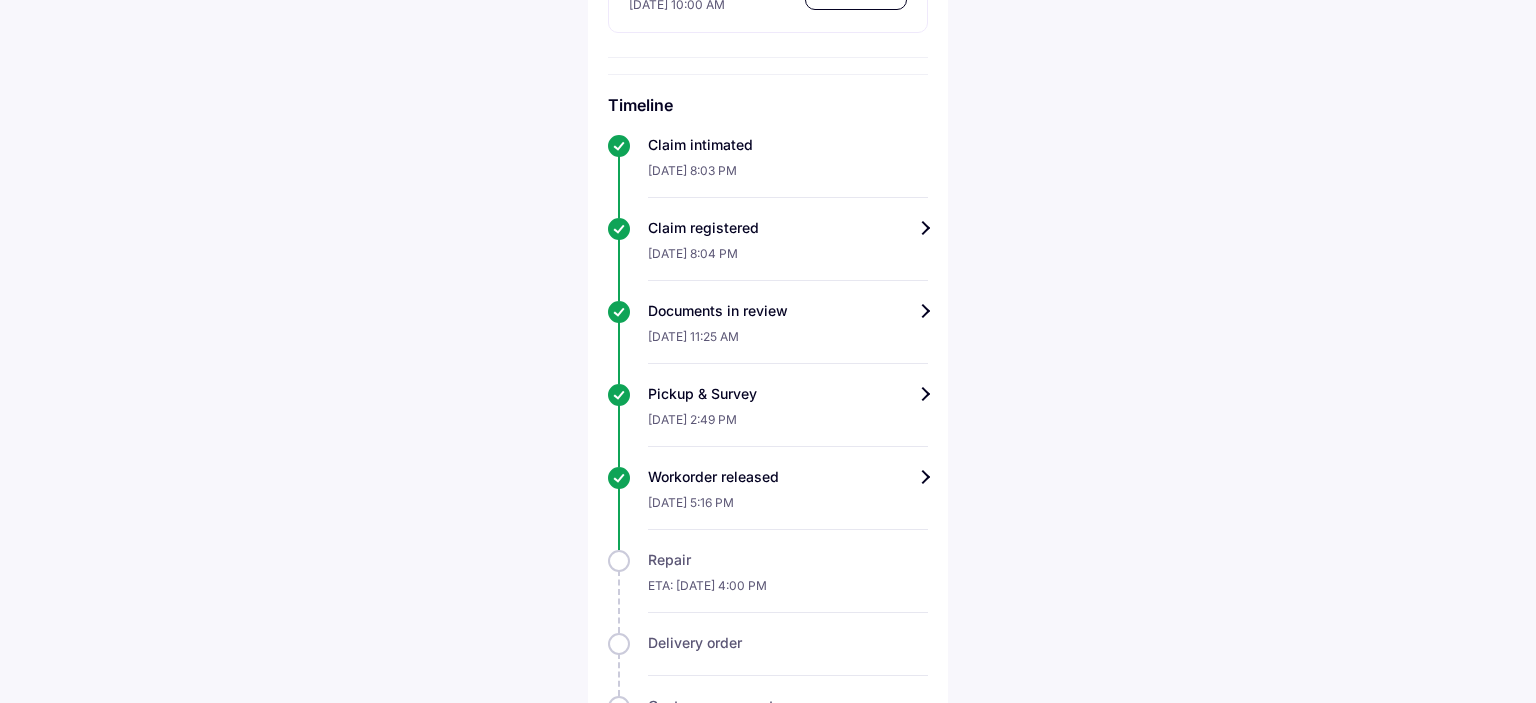 click on "Documents in review 08-Jul-2025, 11:25 AM" at bounding box center (768, 332) 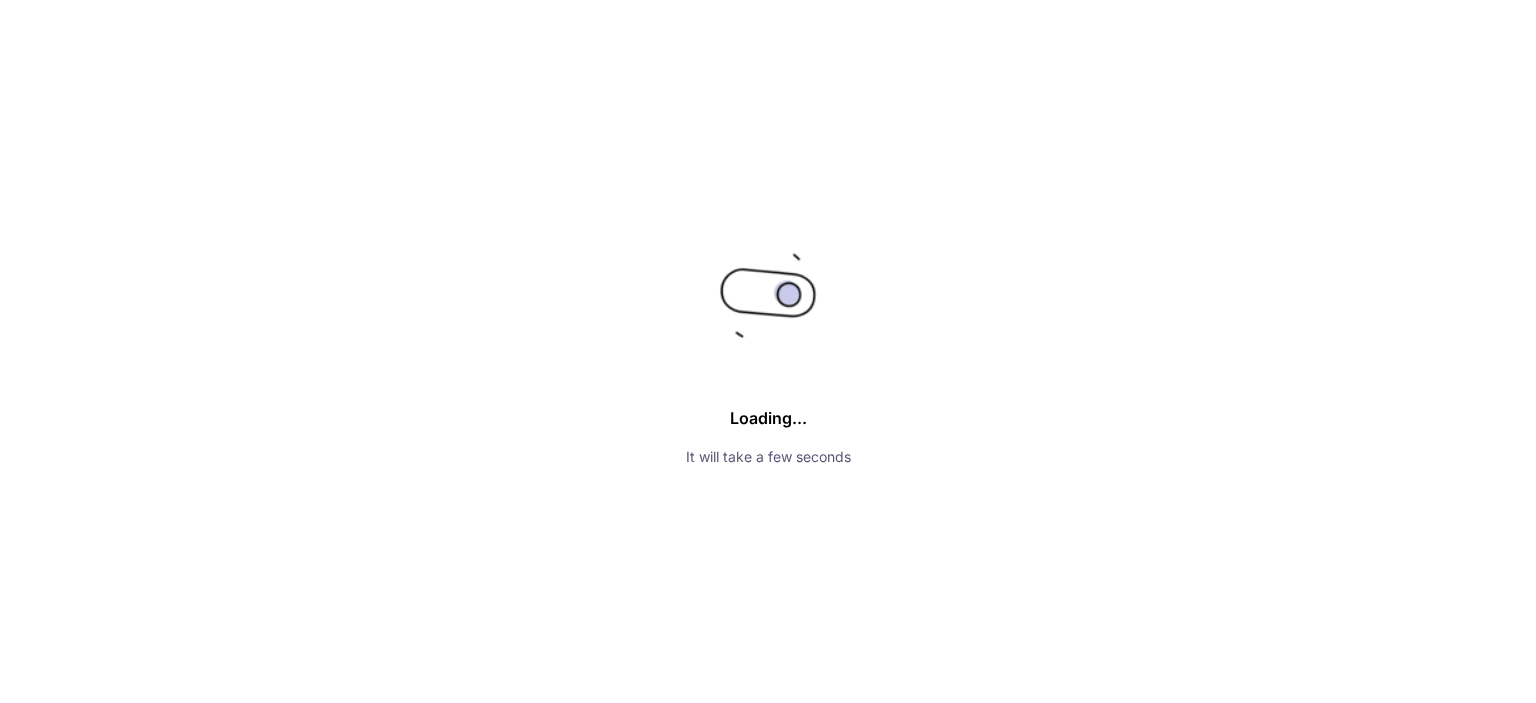 scroll, scrollTop: 0, scrollLeft: 0, axis: both 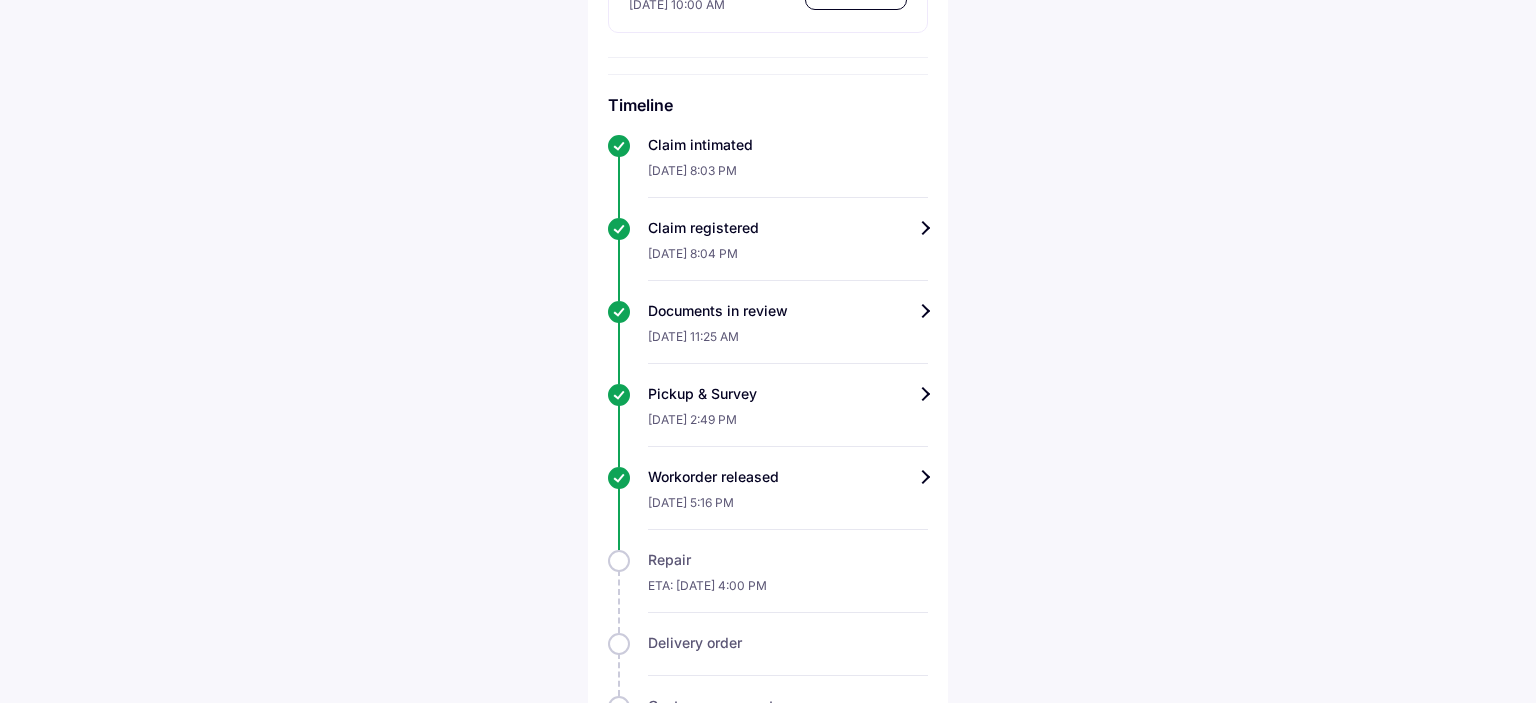 click on "Pickup & Survey" at bounding box center [788, 394] 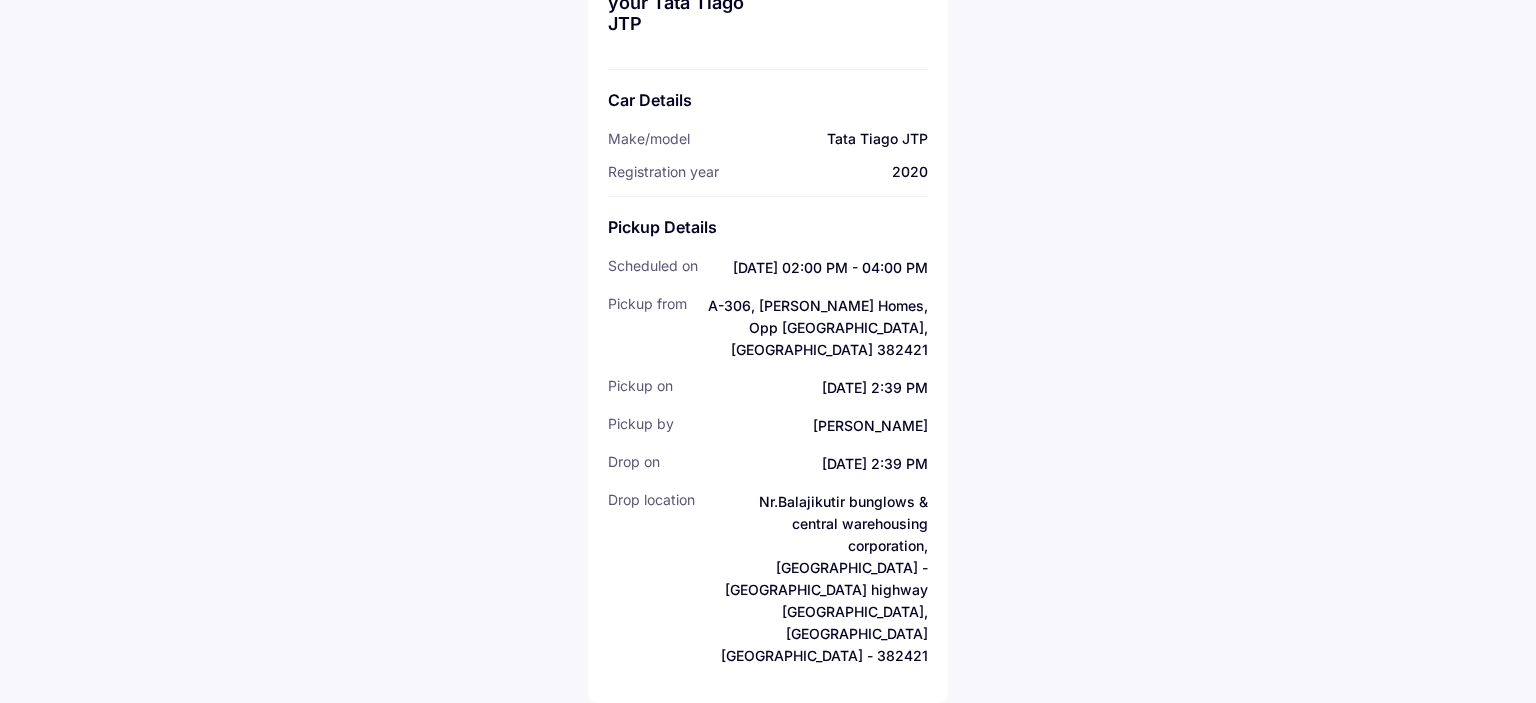scroll, scrollTop: 0, scrollLeft: 0, axis: both 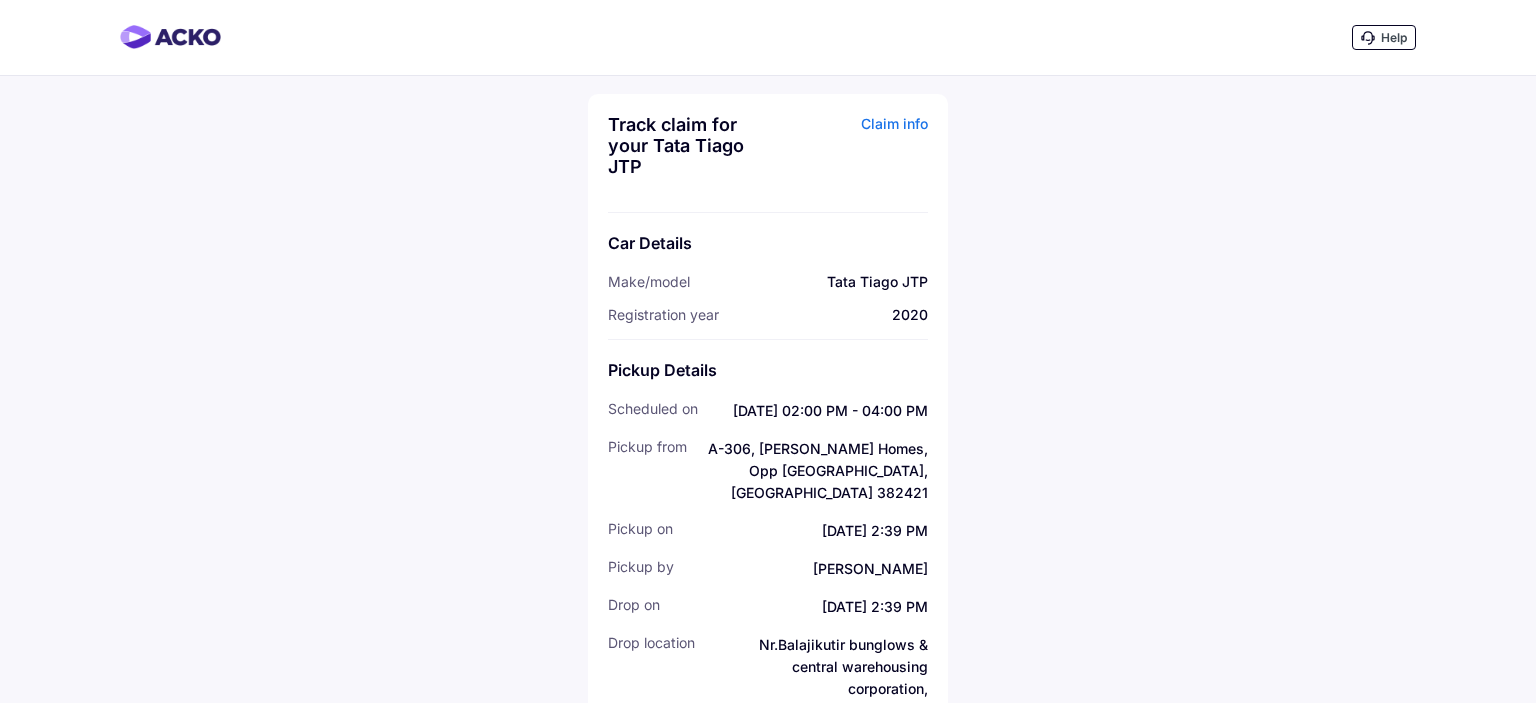 click on "Registration year 2020" at bounding box center (768, 314) 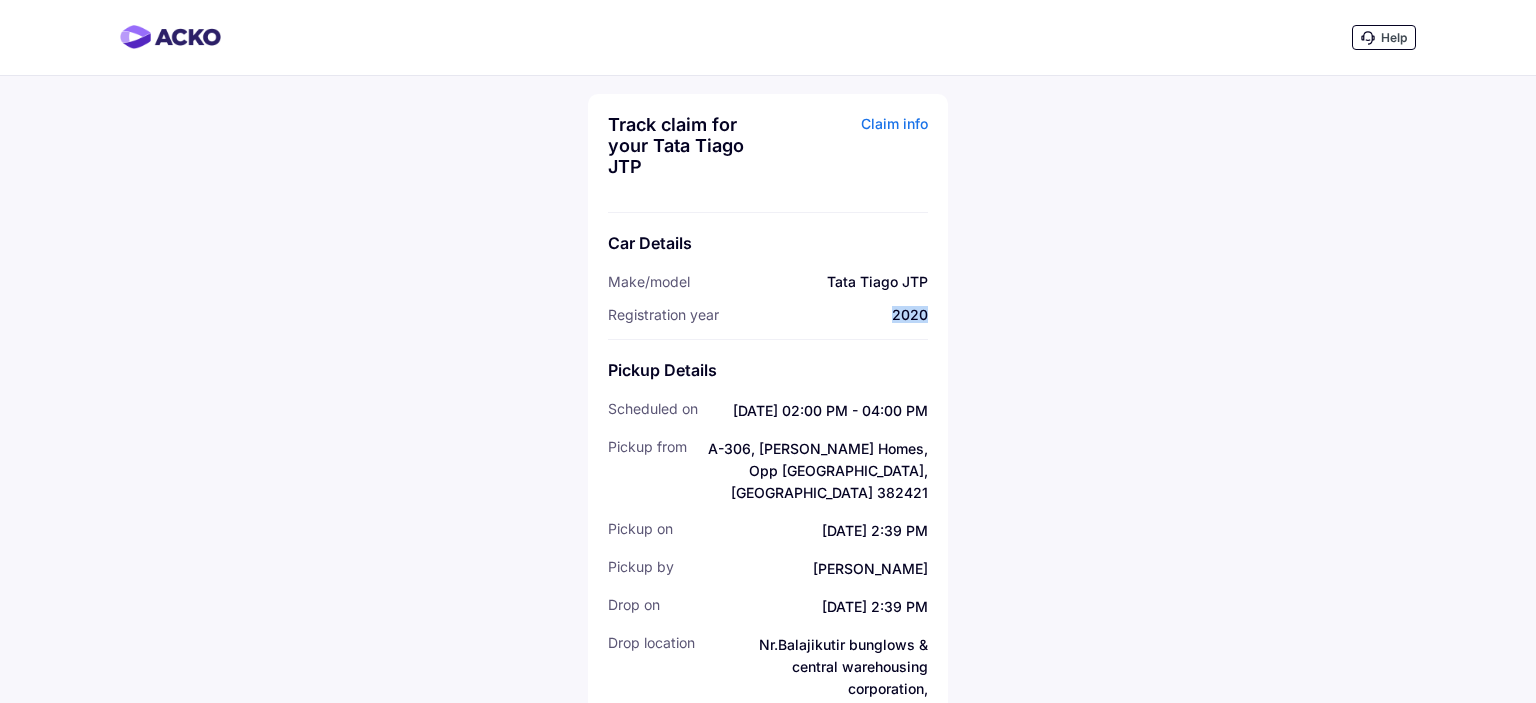 click on "Registration year 2020" at bounding box center (768, 314) 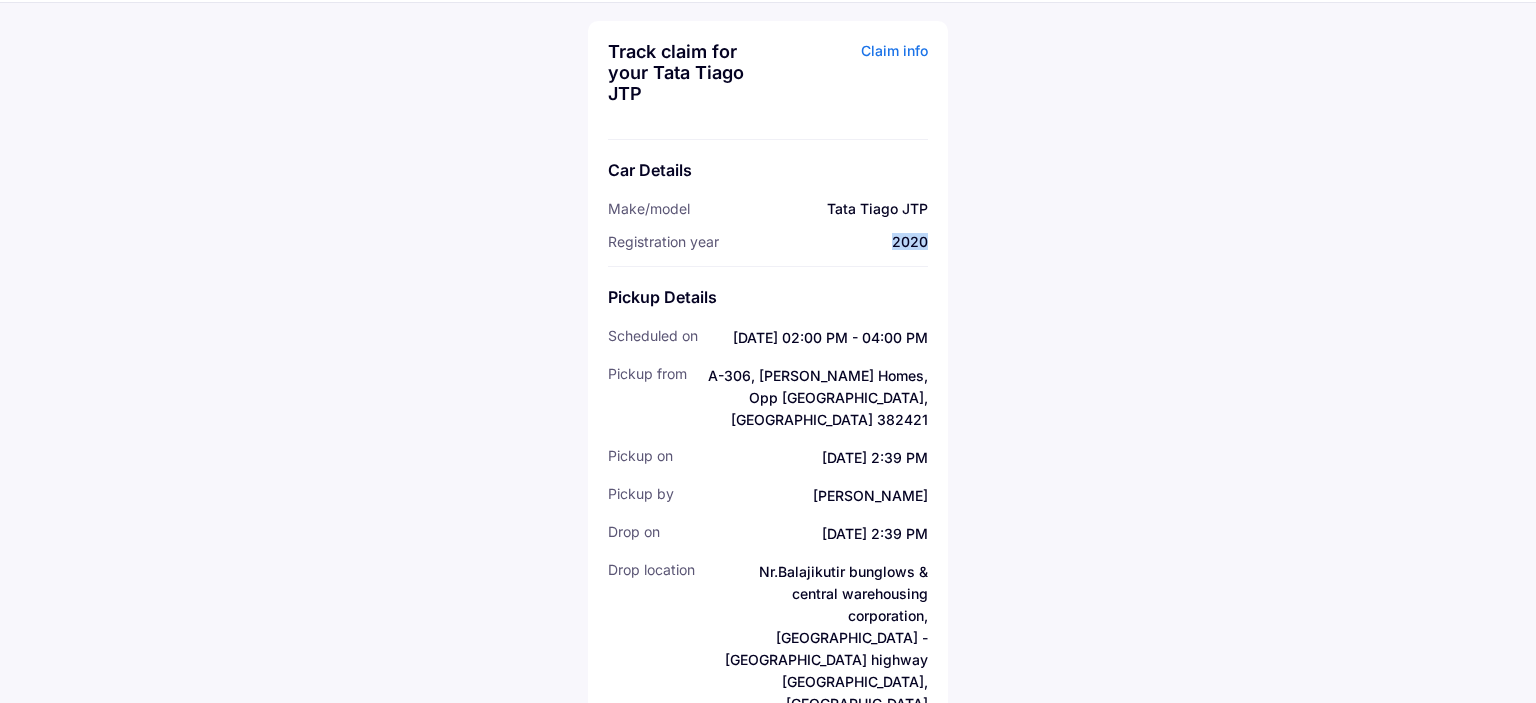 scroll, scrollTop: 76, scrollLeft: 0, axis: vertical 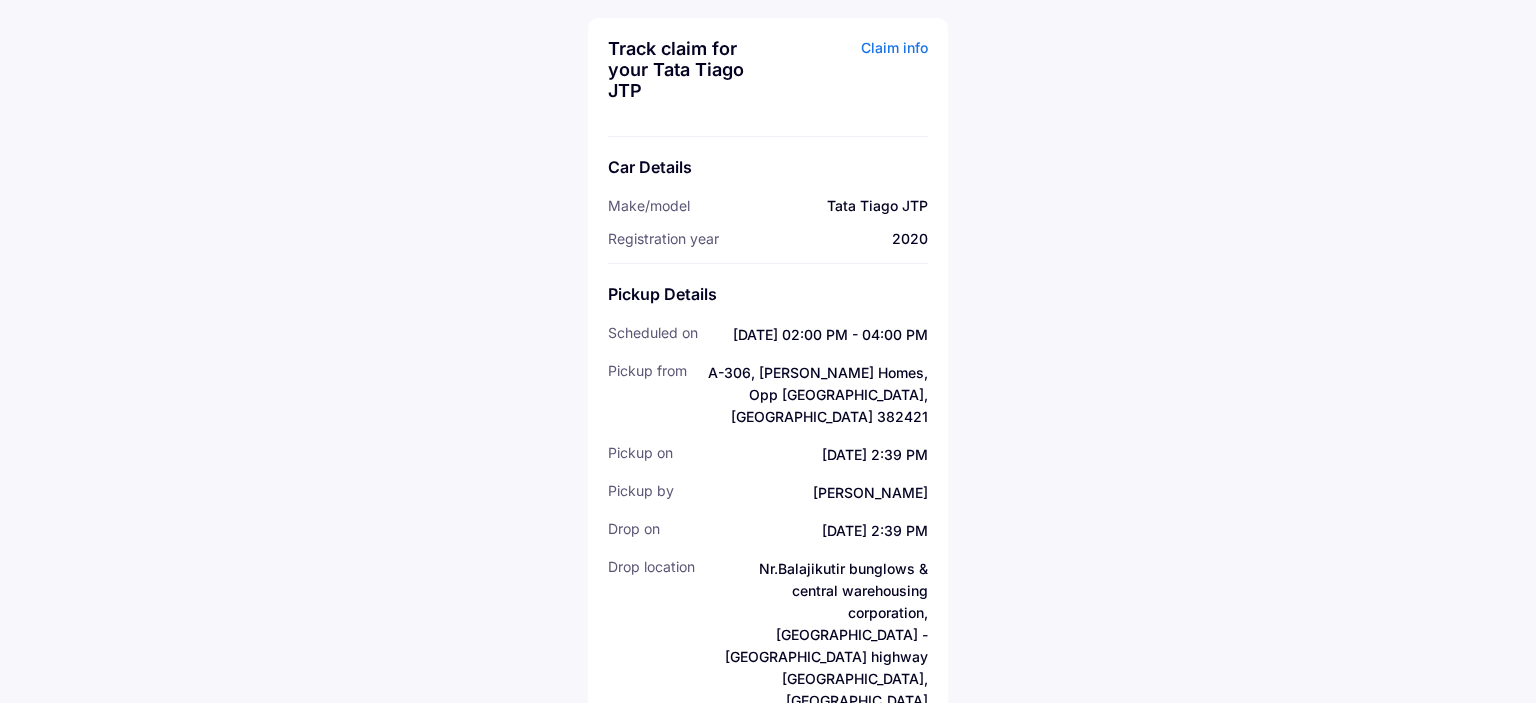 click on "Ajitsinh D Vaghela" at bounding box center (811, 493) 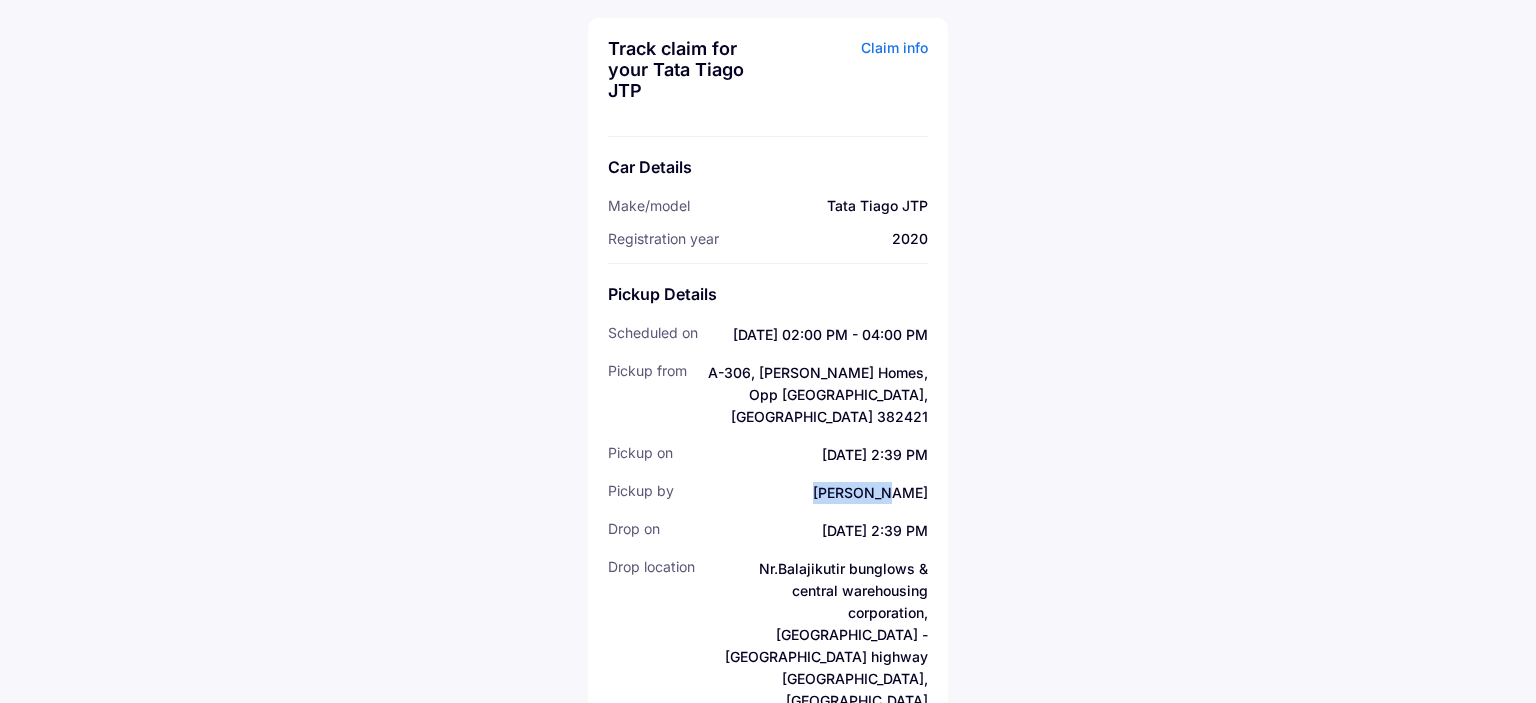 click on "Ajitsinh D Vaghela" at bounding box center [811, 493] 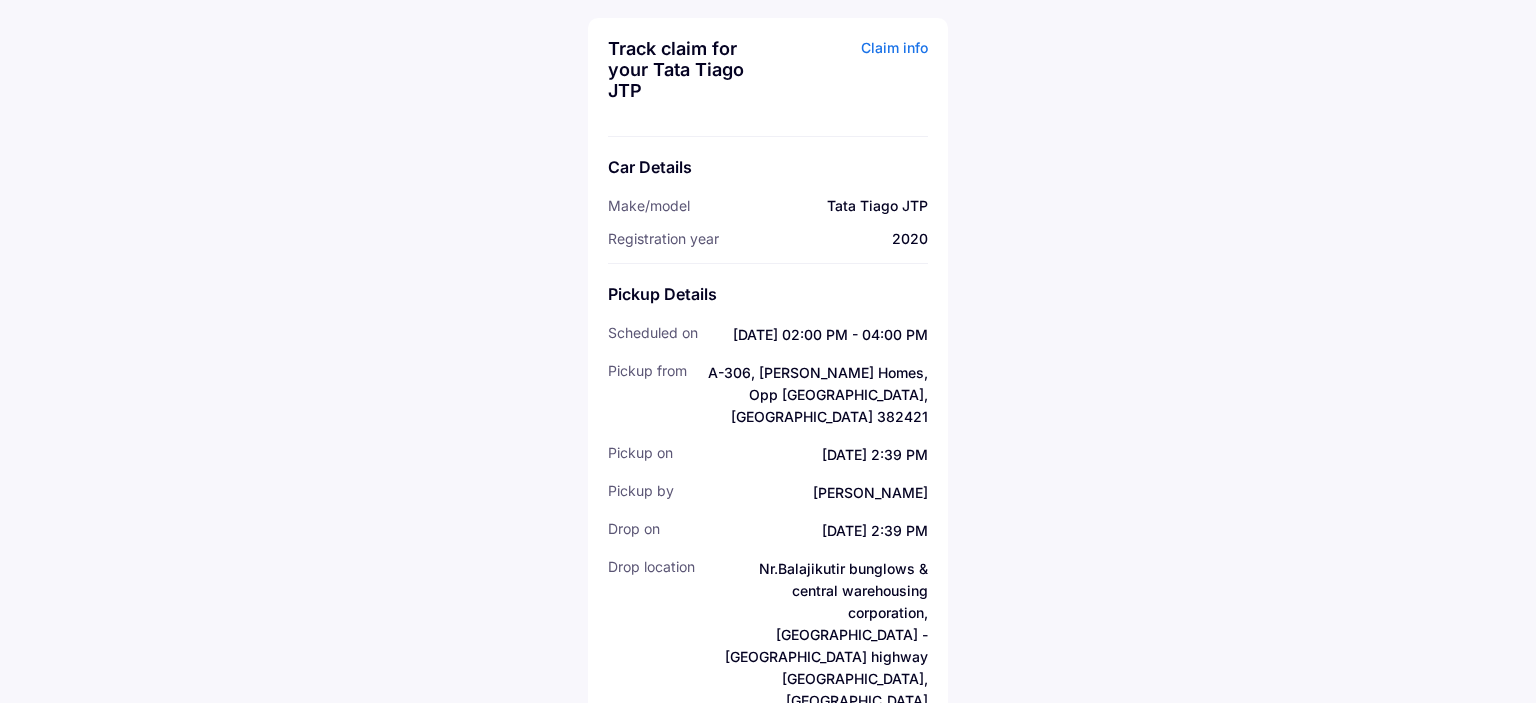 click on "Ajitsinh D Vaghela" at bounding box center (811, 493) 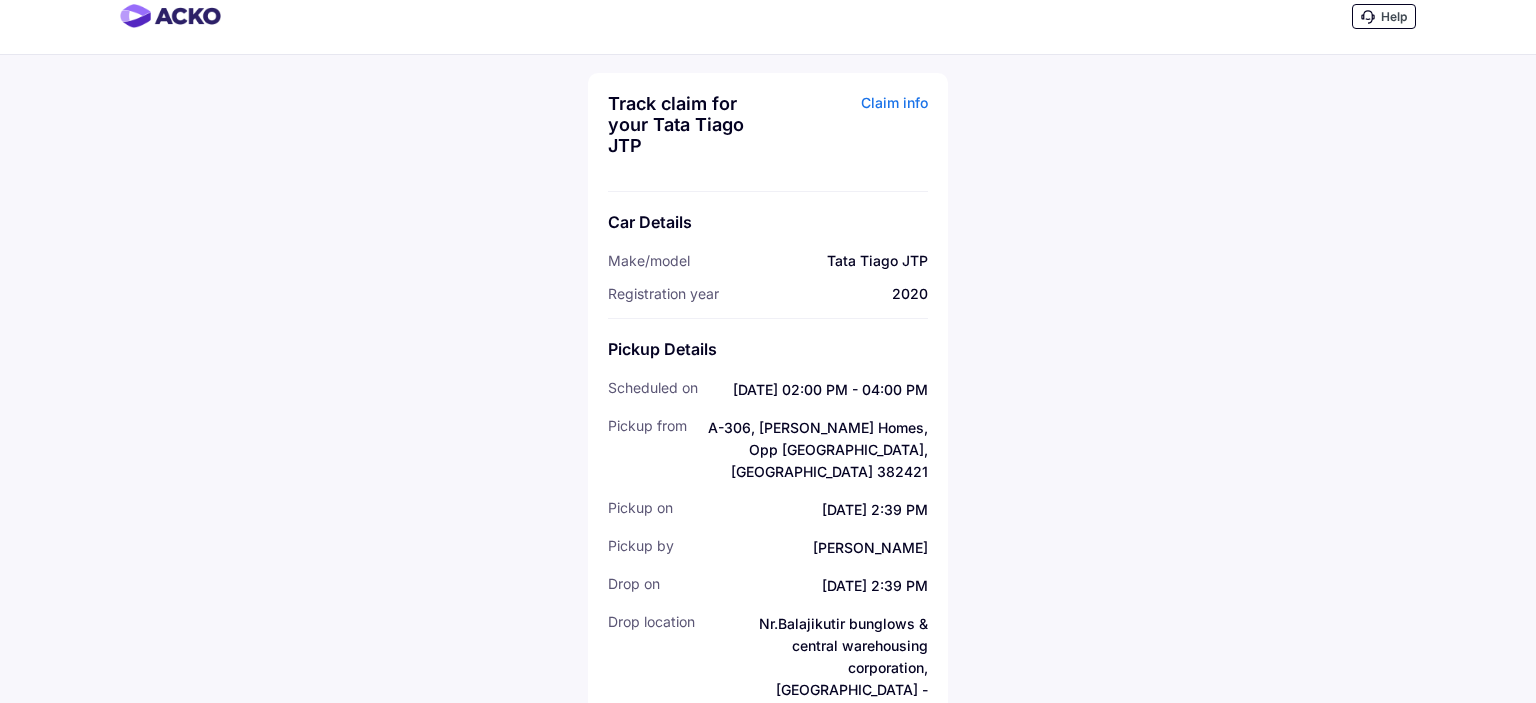 scroll, scrollTop: 0, scrollLeft: 0, axis: both 